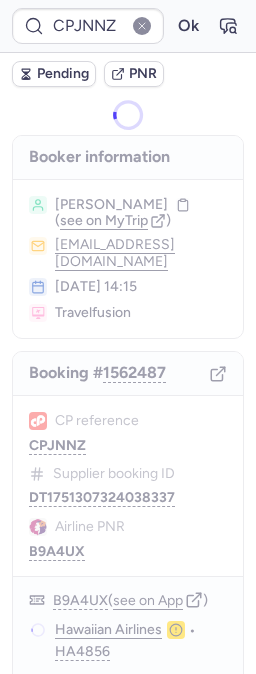 scroll, scrollTop: 0, scrollLeft: 0, axis: both 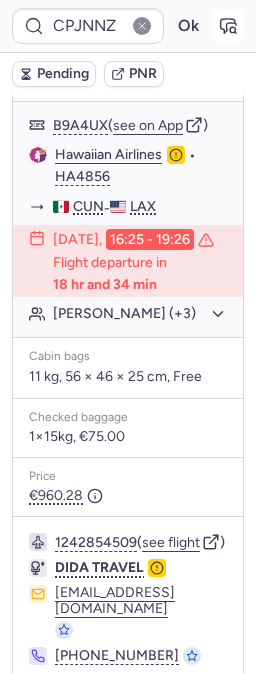 click 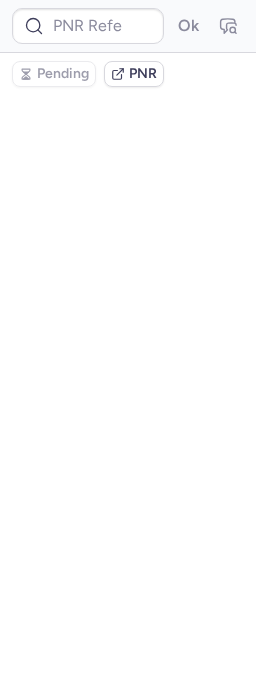 type on "CPJNNZ" 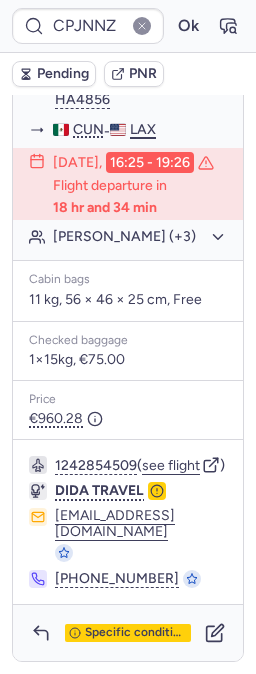 scroll, scrollTop: 542, scrollLeft: 0, axis: vertical 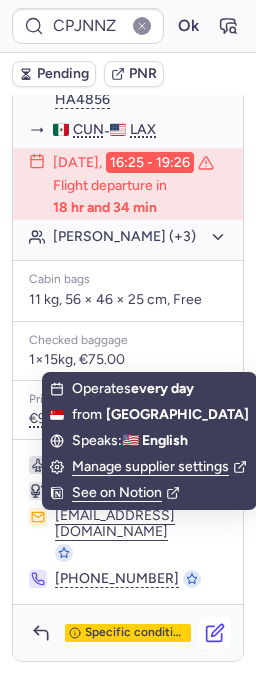 click 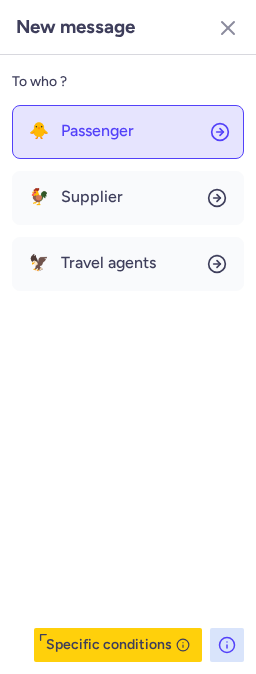 click on "Passenger" at bounding box center [97, 131] 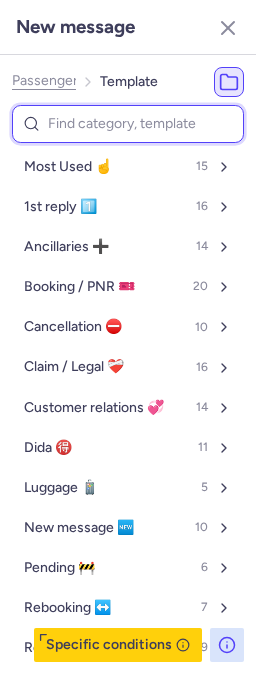 click at bounding box center (128, 124) 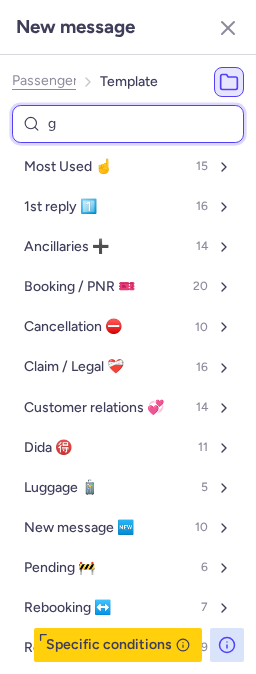type on "ge" 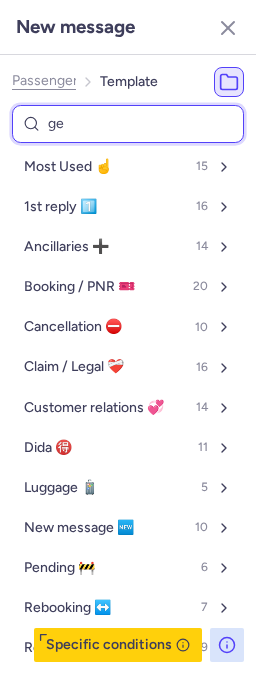 select on "en" 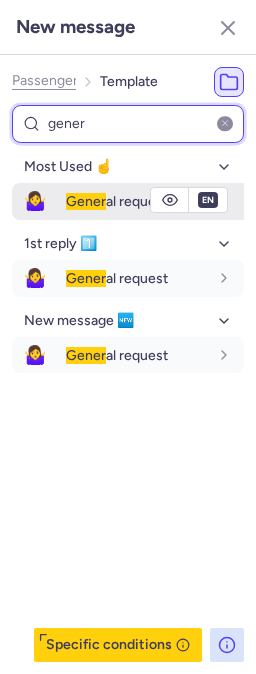 type on "gener" 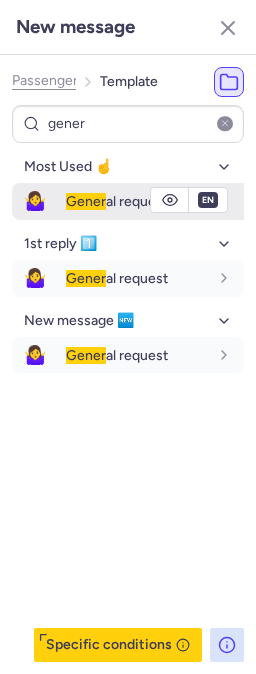 click on "Gener" at bounding box center [86, 201] 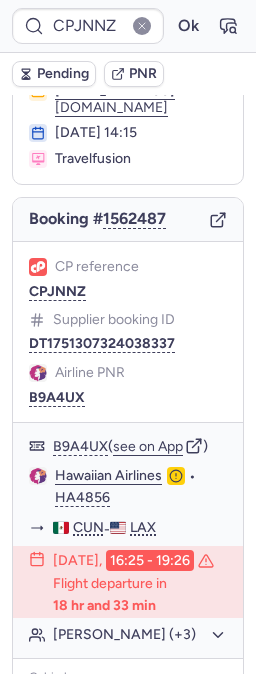 scroll, scrollTop: 97, scrollLeft: 0, axis: vertical 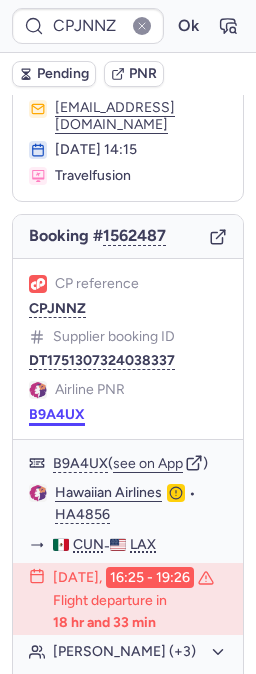 click on "B9A4UX" at bounding box center (57, 415) 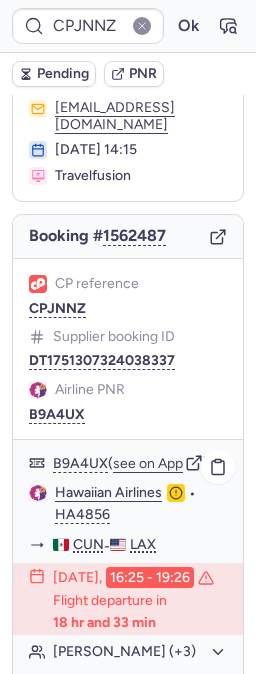 click on "Hawaiian Airlines" 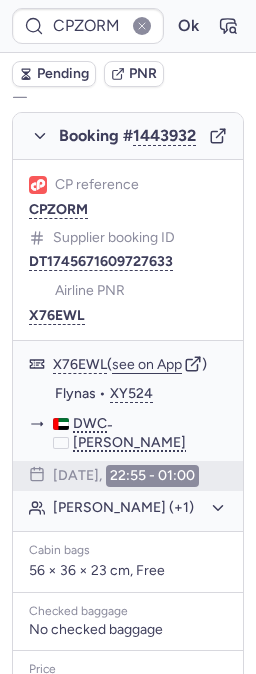 scroll, scrollTop: 358, scrollLeft: 0, axis: vertical 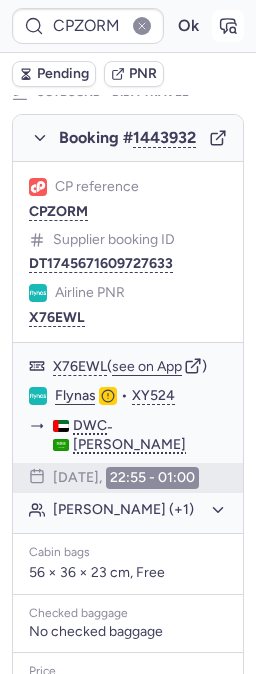 click 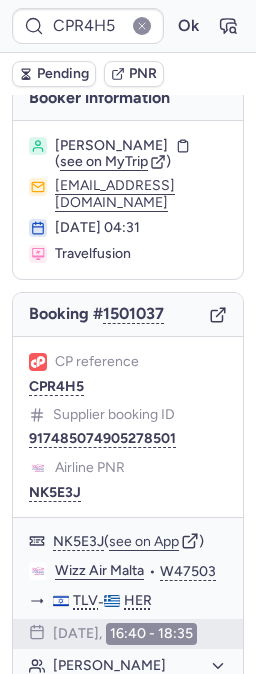 scroll, scrollTop: 0, scrollLeft: 0, axis: both 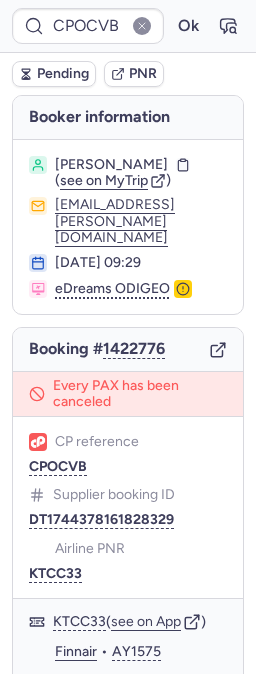 type on "CPZAI5" 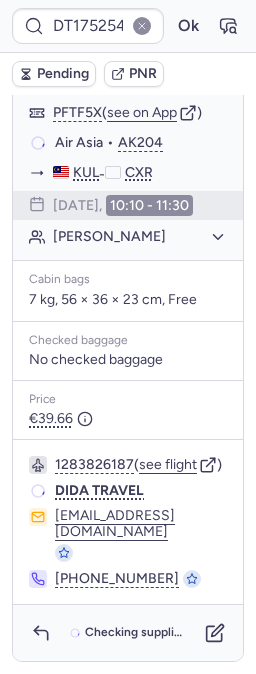 scroll, scrollTop: 491, scrollLeft: 0, axis: vertical 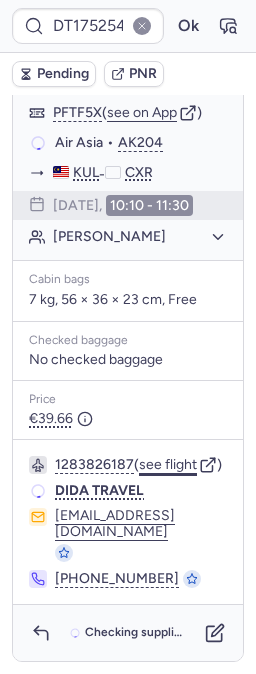 click on "see flight" 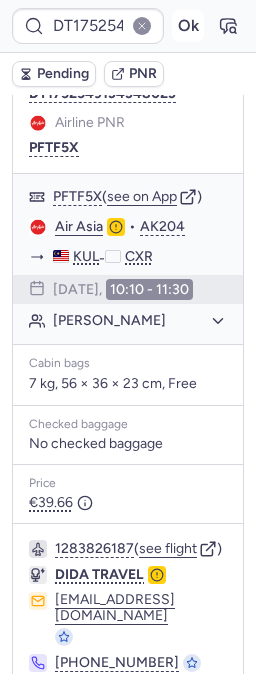 click on "Ok" at bounding box center (188, 26) 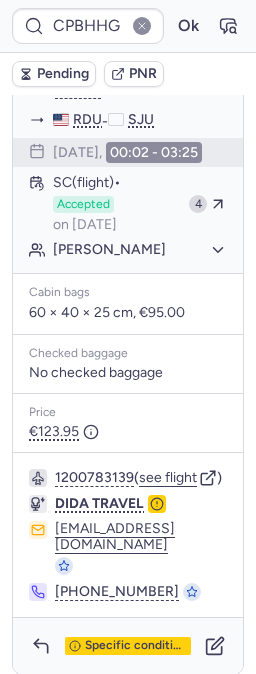 scroll, scrollTop: 1601, scrollLeft: 0, axis: vertical 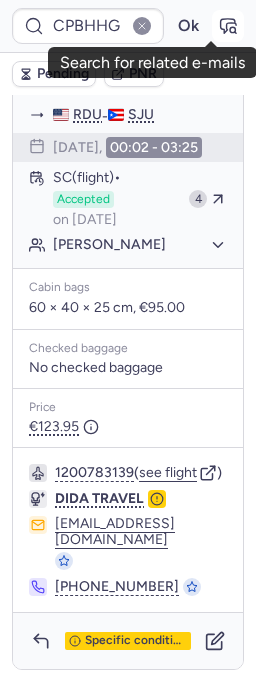 click 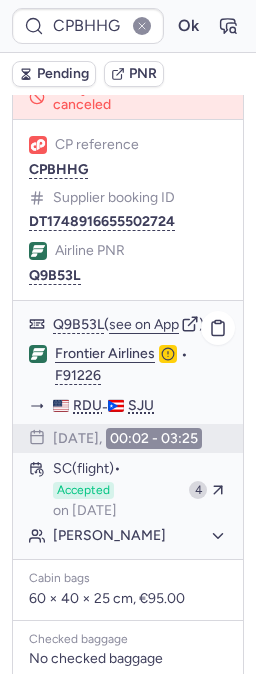 scroll, scrollTop: 1268, scrollLeft: 0, axis: vertical 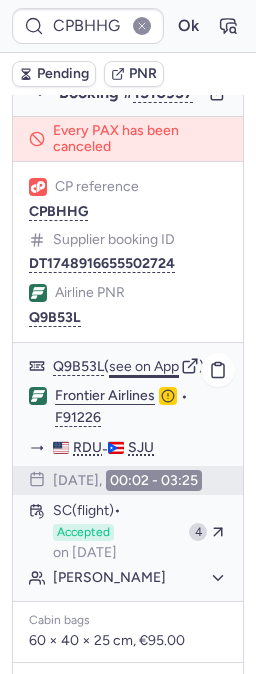 click on "see on App" 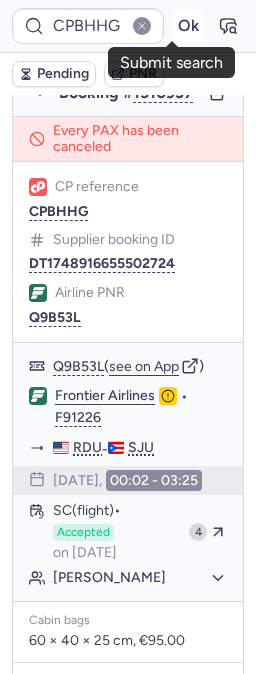 click on "Ok" at bounding box center [188, 26] 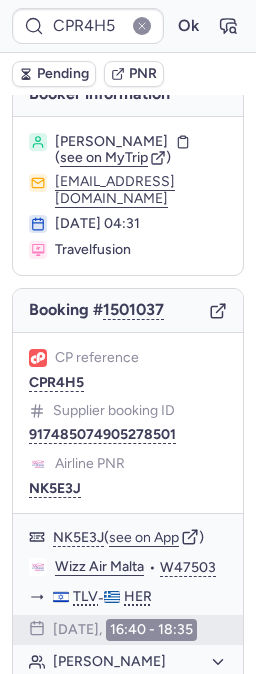 scroll, scrollTop: 0, scrollLeft: 0, axis: both 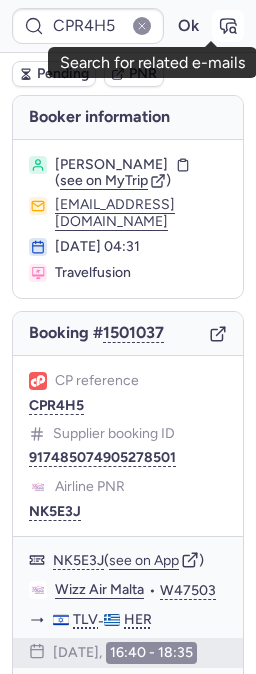 click 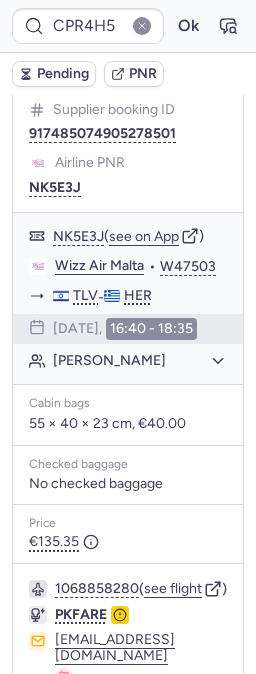 scroll, scrollTop: 216, scrollLeft: 0, axis: vertical 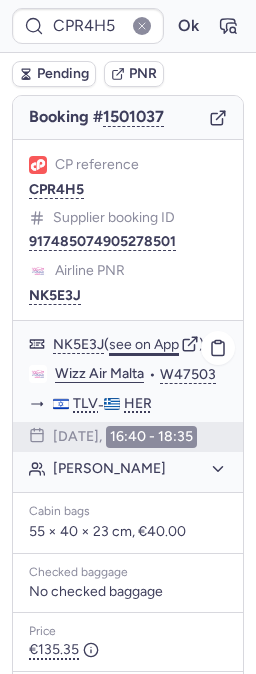 click on "see on App" 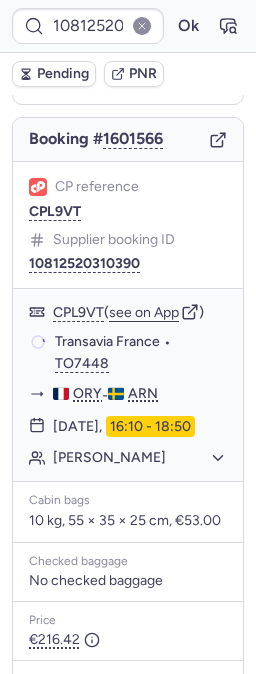 scroll, scrollTop: 189, scrollLeft: 0, axis: vertical 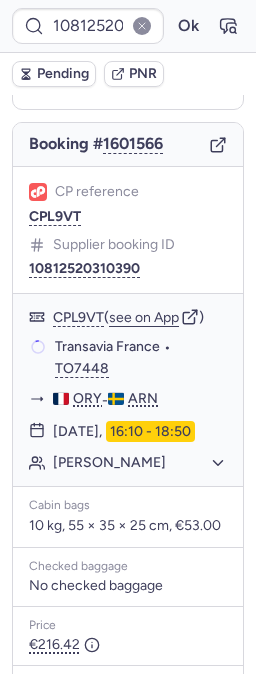 type on "CPOCVB" 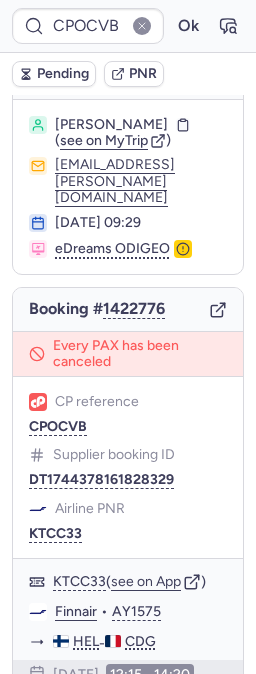 scroll, scrollTop: 111, scrollLeft: 0, axis: vertical 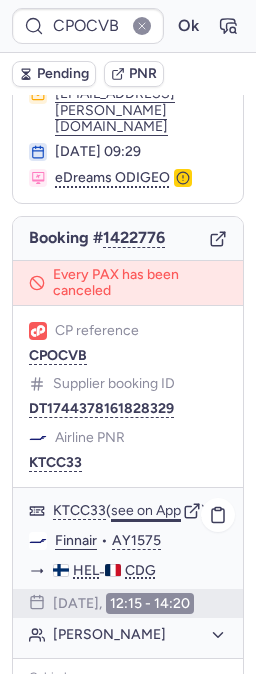 click on "see on App" 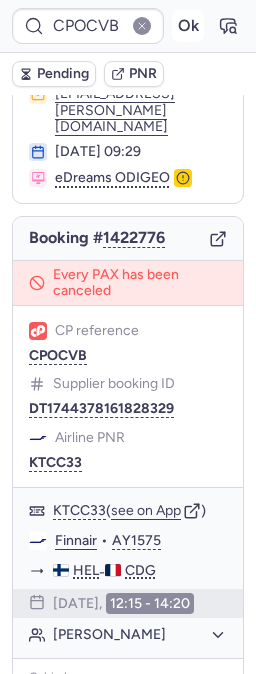 click on "Ok" at bounding box center [188, 26] 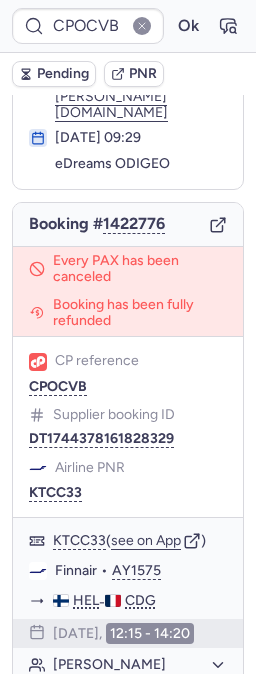 scroll, scrollTop: 111, scrollLeft: 0, axis: vertical 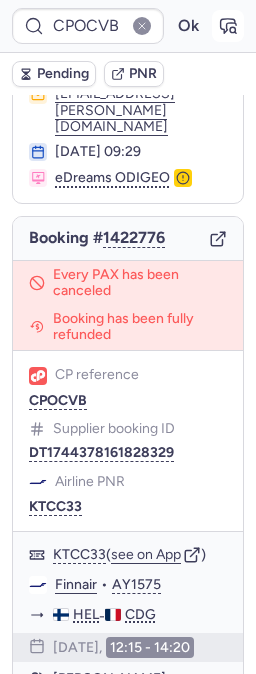 click 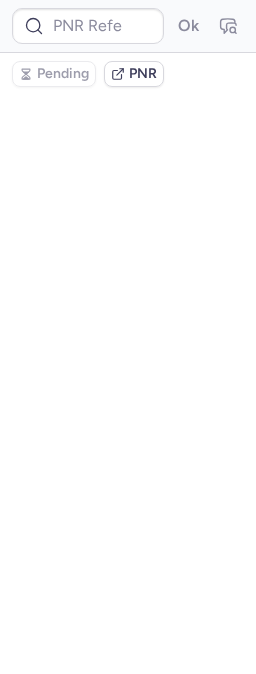 type on "CPOCVB" 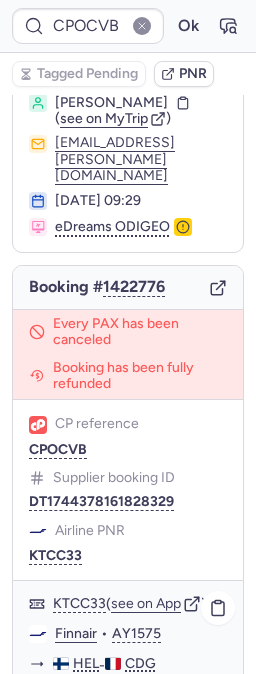 scroll, scrollTop: 523, scrollLeft: 0, axis: vertical 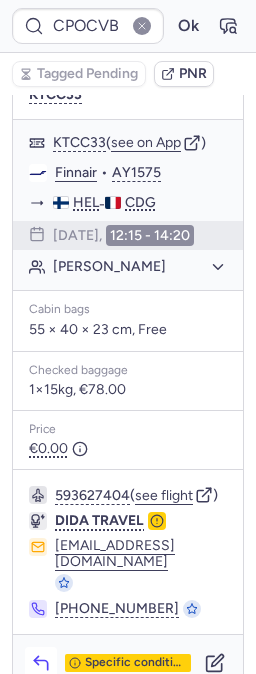 click 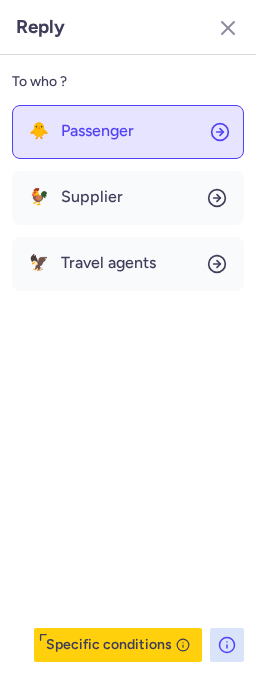 click on "Passenger" at bounding box center (97, 131) 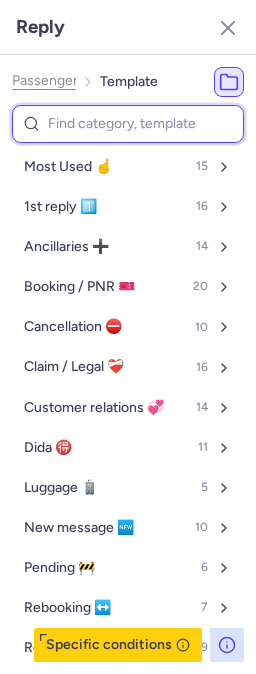 click at bounding box center [128, 124] 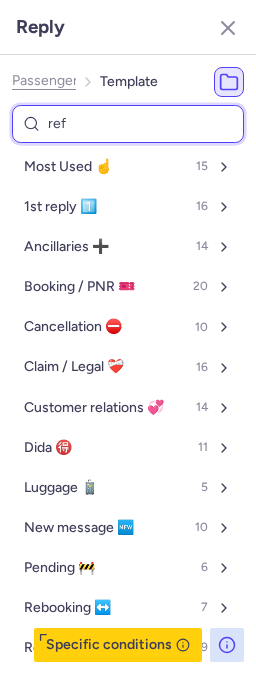 type on "refu" 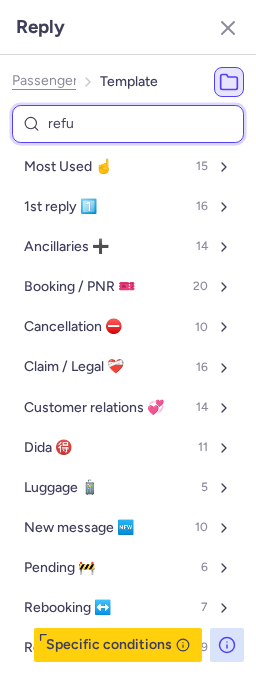 select on "en" 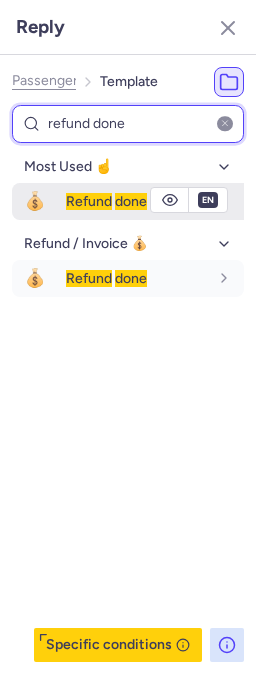 type on "refund done" 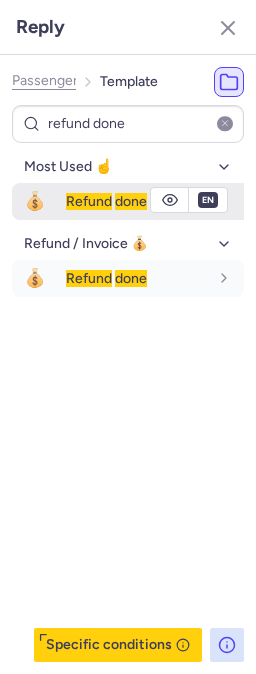 click on "Refund" at bounding box center (89, 201) 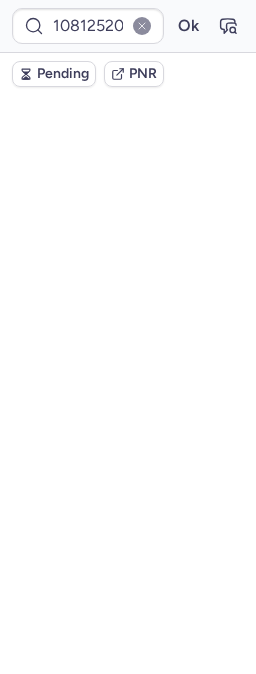 scroll, scrollTop: 563, scrollLeft: 0, axis: vertical 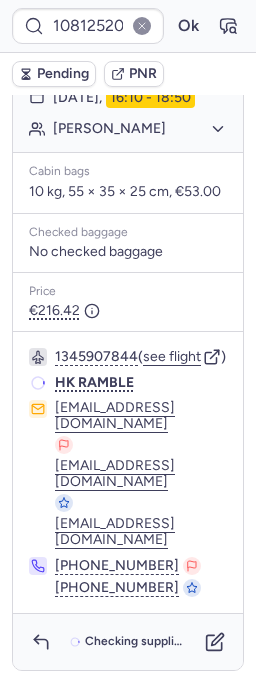 type on "CP3GAP" 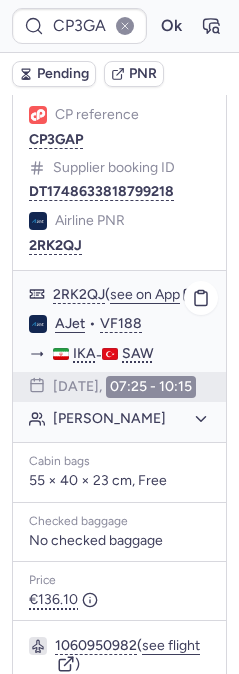 scroll, scrollTop: 469, scrollLeft: 0, axis: vertical 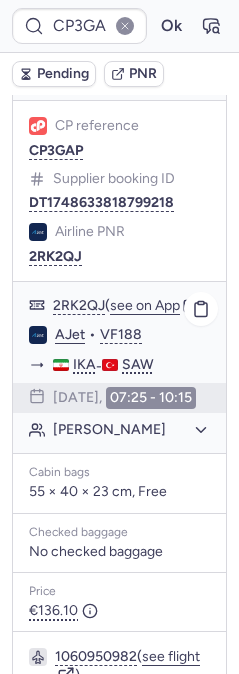 click on "2RK2QJ  ( see on App )" at bounding box center [131, 305] 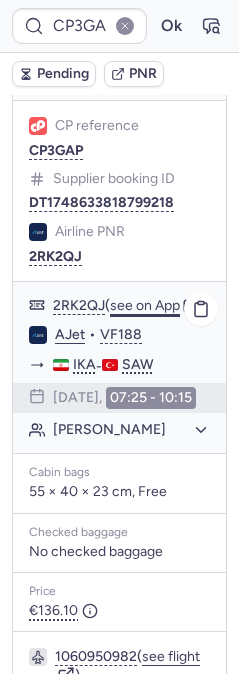 click on "see on App" 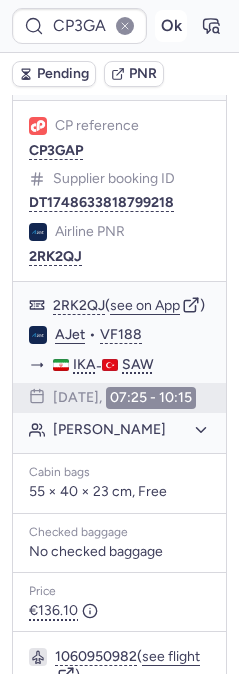 click on "Ok" at bounding box center [171, 26] 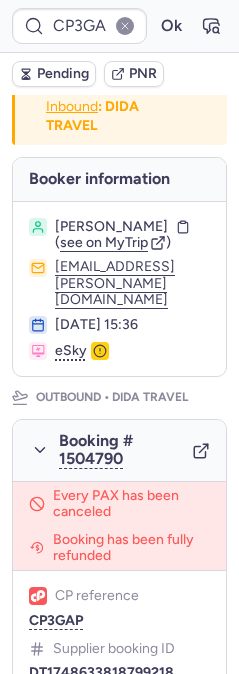 scroll, scrollTop: 333, scrollLeft: 0, axis: vertical 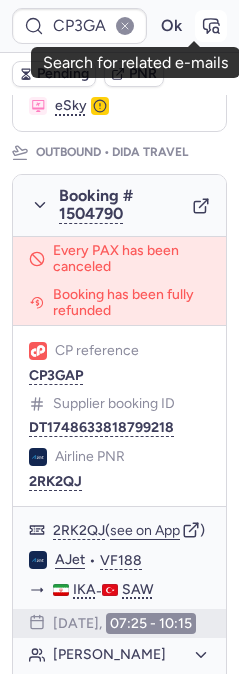 click 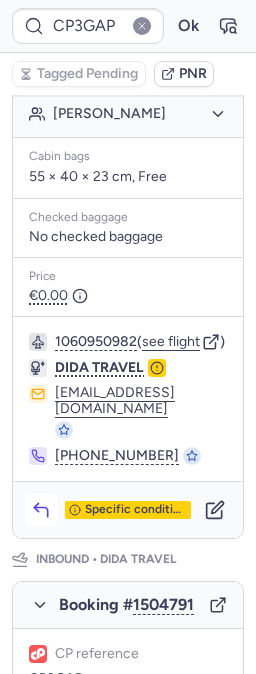 scroll, scrollTop: 845, scrollLeft: 0, axis: vertical 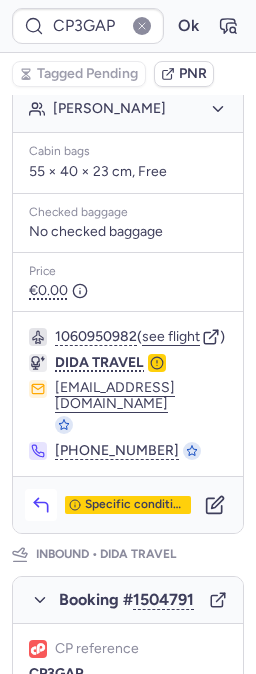 click 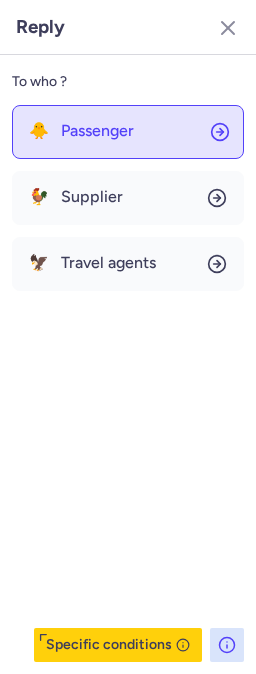 click on "Passenger" at bounding box center (97, 131) 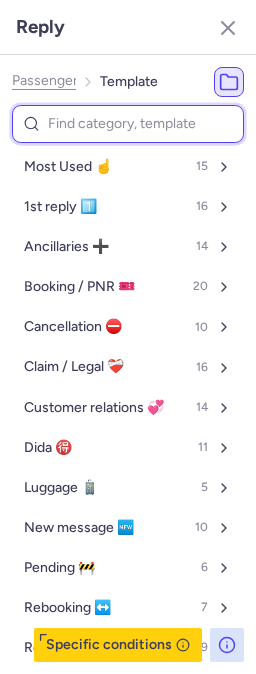 click at bounding box center [128, 124] 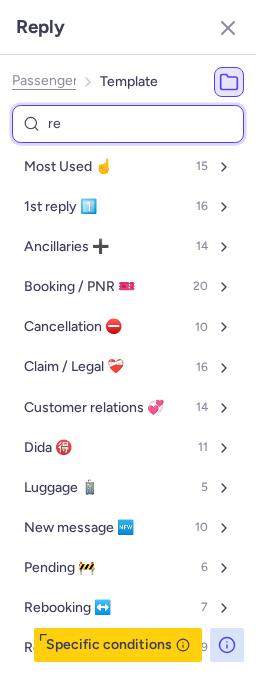 type on "ref" 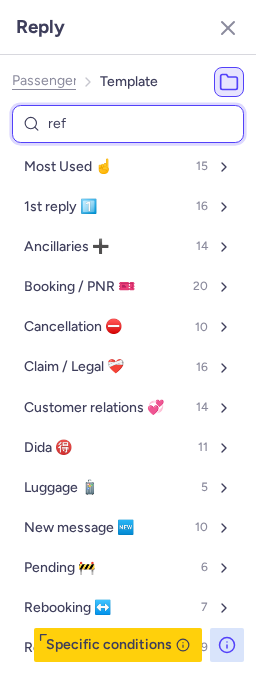 select on "en" 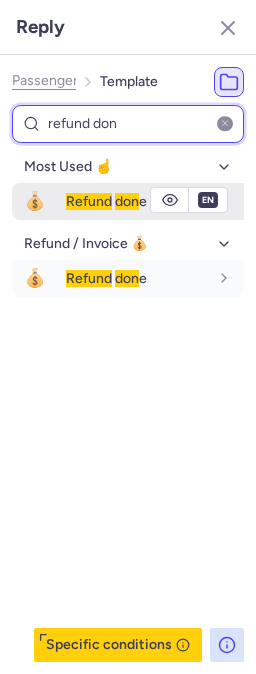 type on "refund don" 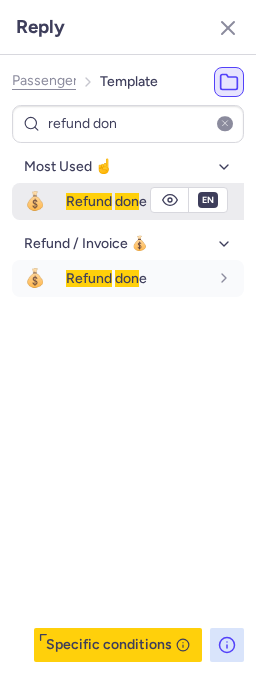 click on "Refund" at bounding box center (89, 201) 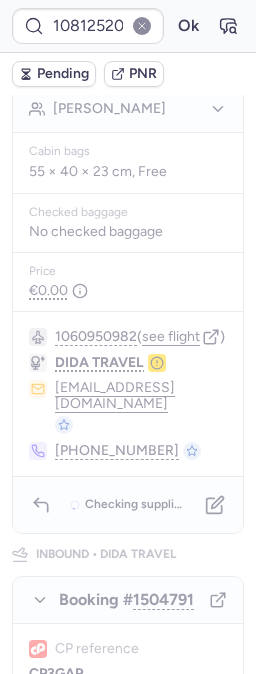 scroll, scrollTop: 0, scrollLeft: 0, axis: both 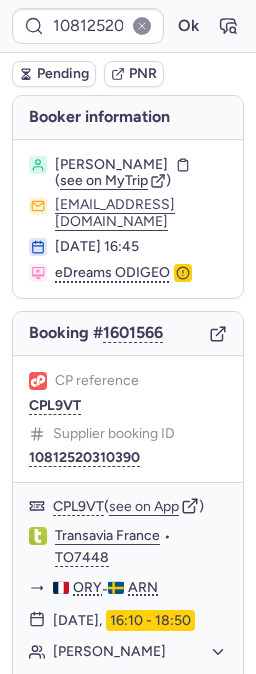 type on "CPZAI5" 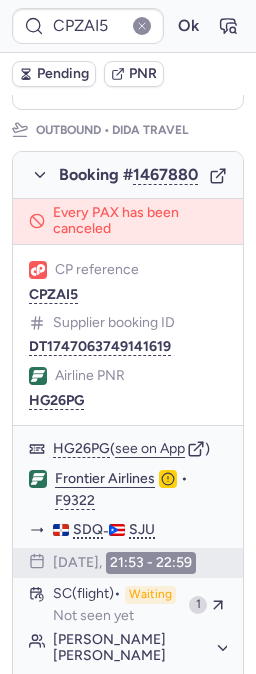 scroll, scrollTop: 333, scrollLeft: 0, axis: vertical 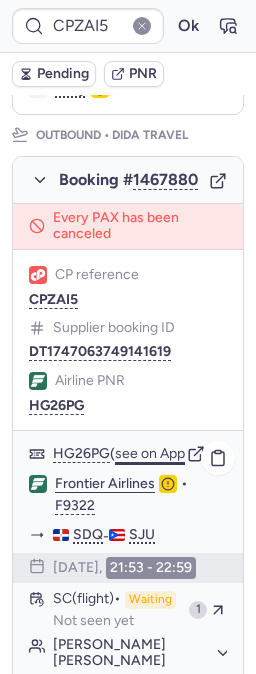 click on "see on App" 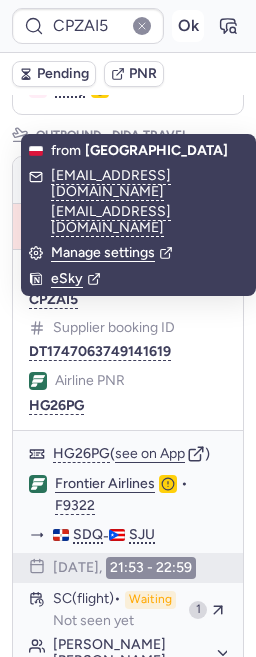 click on "Ok" at bounding box center (188, 26) 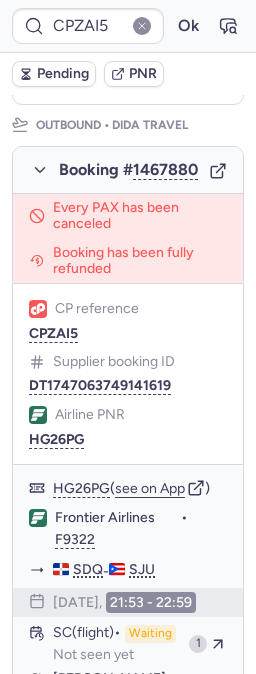 scroll, scrollTop: 333, scrollLeft: 0, axis: vertical 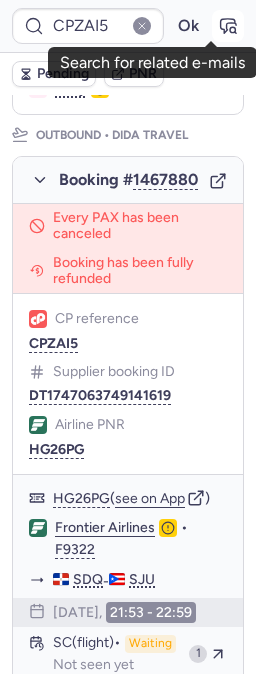 click 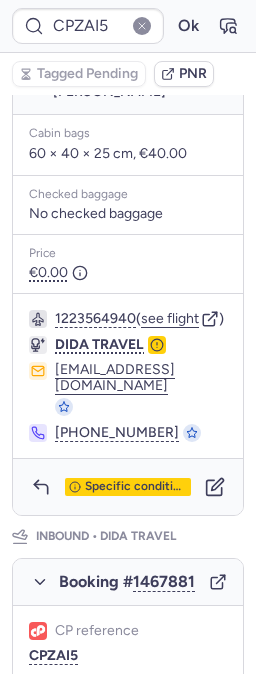 scroll, scrollTop: 1222, scrollLeft: 0, axis: vertical 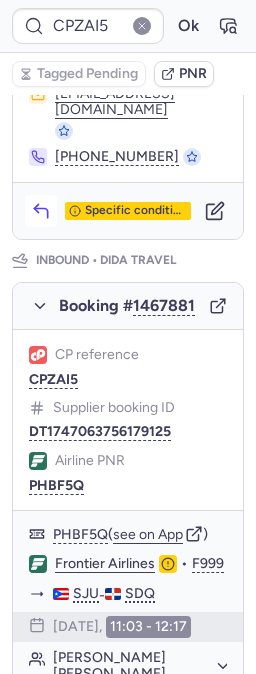 click 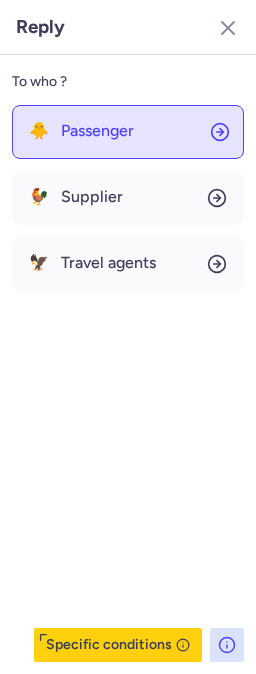 click on "🐥 Passenger" 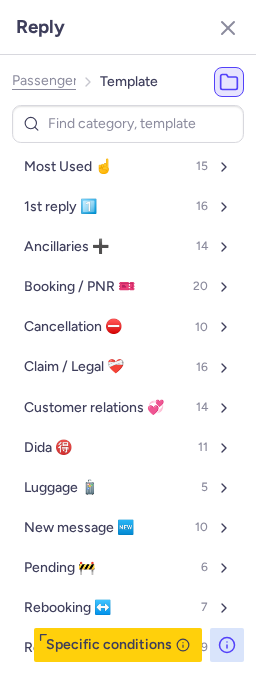 click at bounding box center [128, 124] 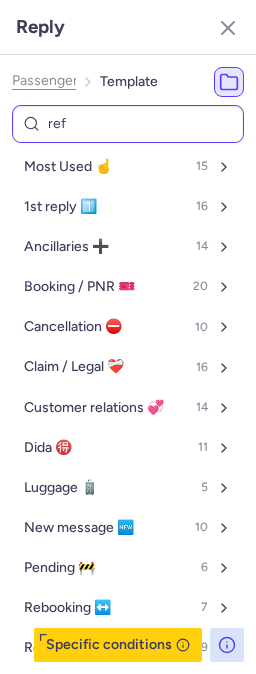 type on "refu" 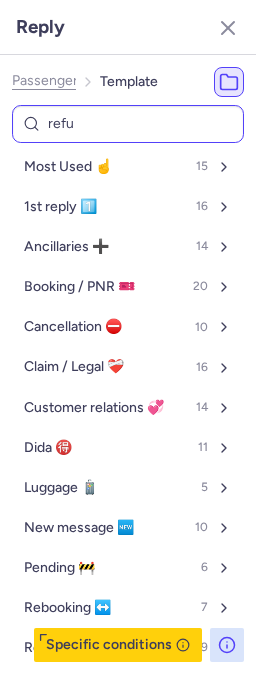 select on "en" 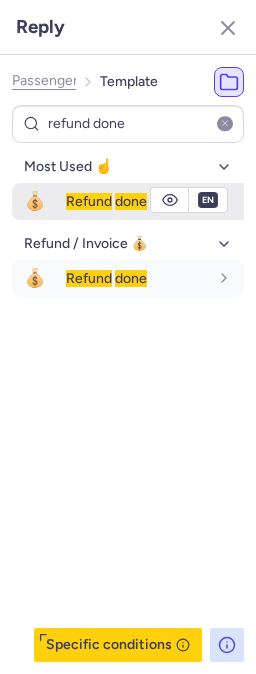 type on "refund done" 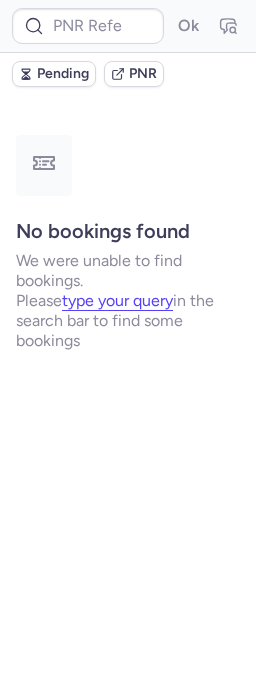 scroll, scrollTop: 0, scrollLeft: 0, axis: both 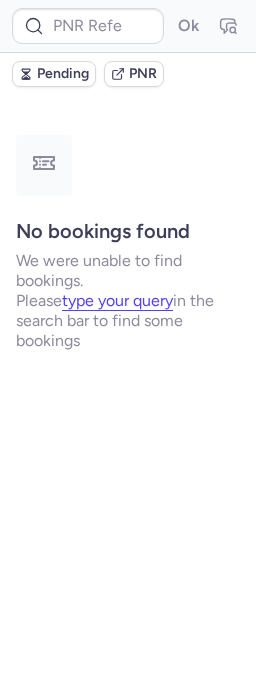 type on "CPAROO" 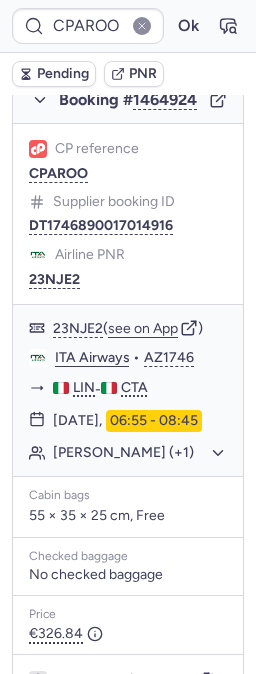 scroll, scrollTop: 444, scrollLeft: 0, axis: vertical 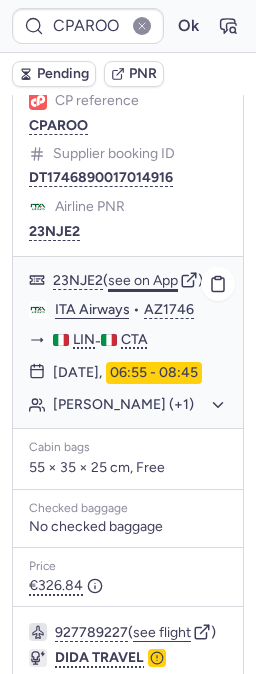 click on "see on App" 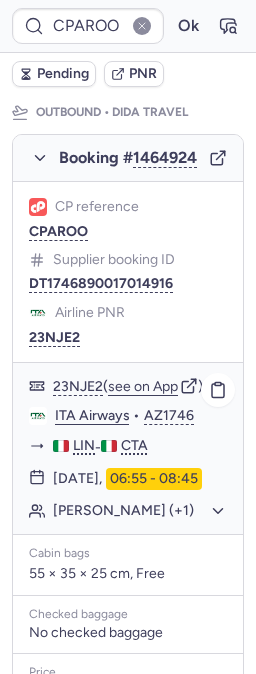 scroll, scrollTop: 333, scrollLeft: 0, axis: vertical 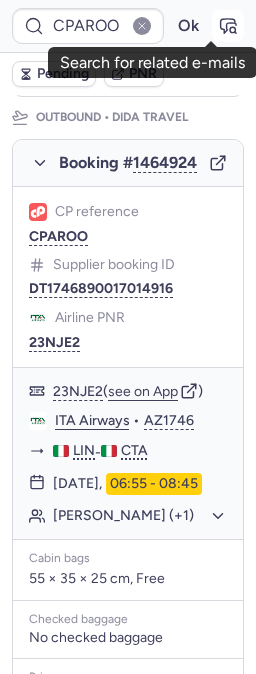 click 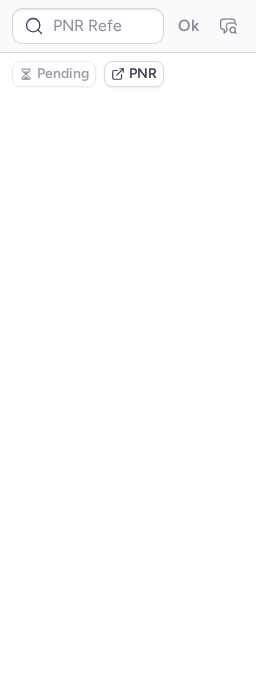 type on "CPAROO" 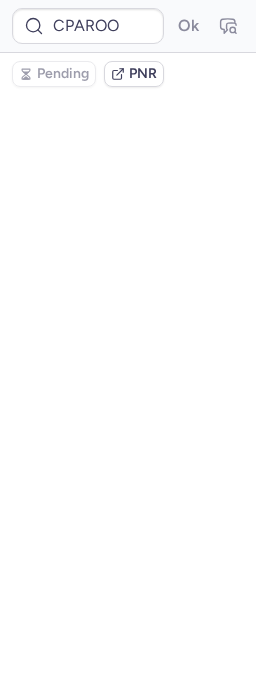 scroll, scrollTop: 0, scrollLeft: 0, axis: both 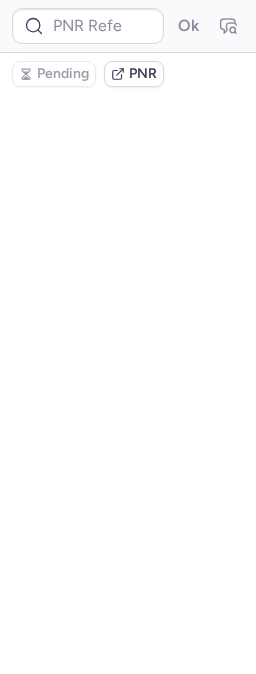 type on "CPAROO" 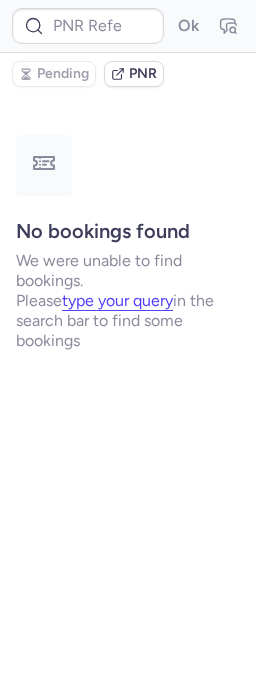 type on "CPAROO" 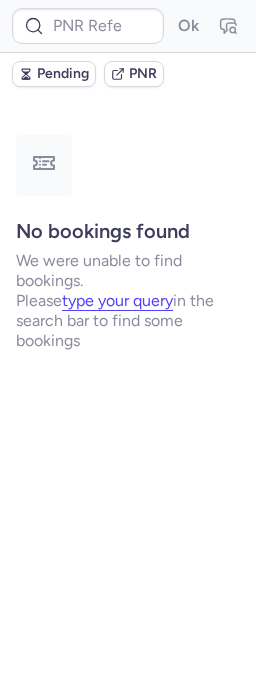type on "CPAROO" 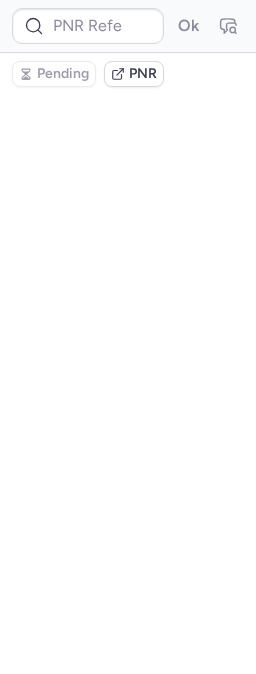 type on "CPAROO" 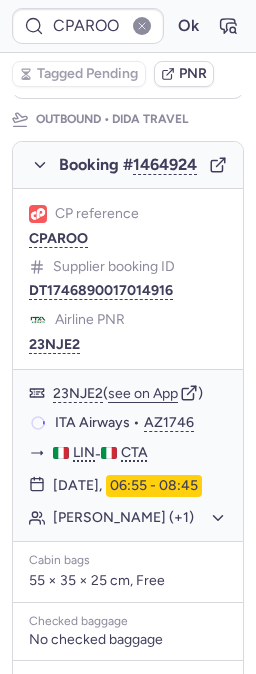 scroll, scrollTop: 333, scrollLeft: 0, axis: vertical 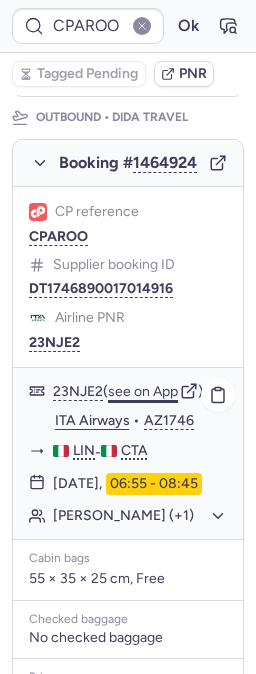 click on "see on App" 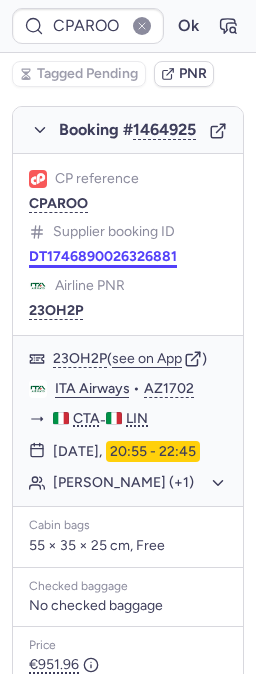 scroll, scrollTop: 1222, scrollLeft: 0, axis: vertical 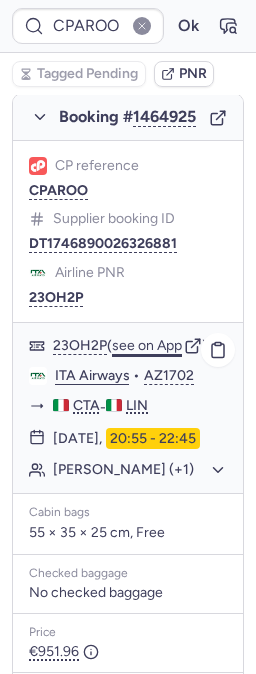 click on "see on App" 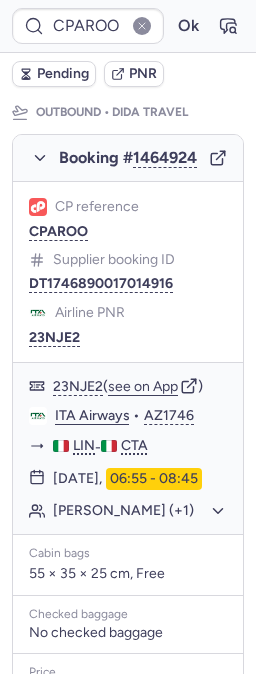 scroll, scrollTop: 333, scrollLeft: 0, axis: vertical 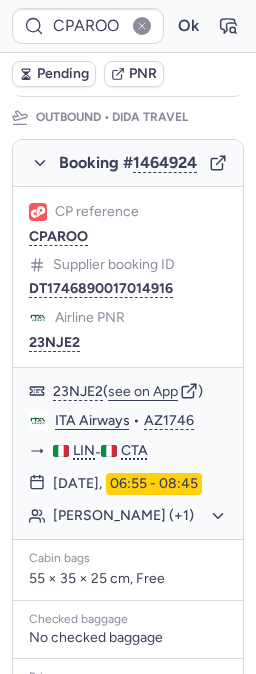 type on "TJ6HKQ" 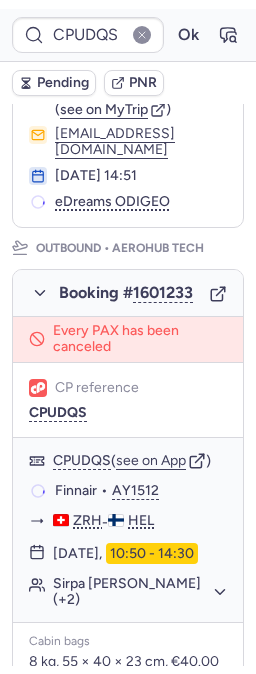 scroll, scrollTop: 333, scrollLeft: 0, axis: vertical 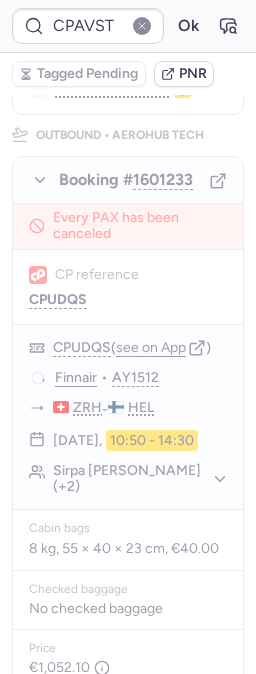 type on "CPDTSC" 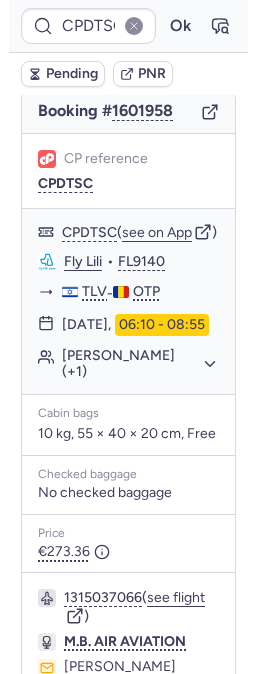 scroll, scrollTop: 477, scrollLeft: 0, axis: vertical 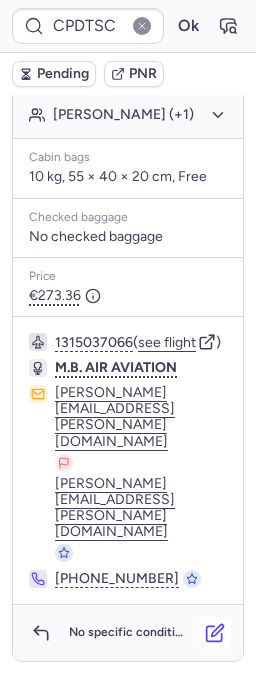 click 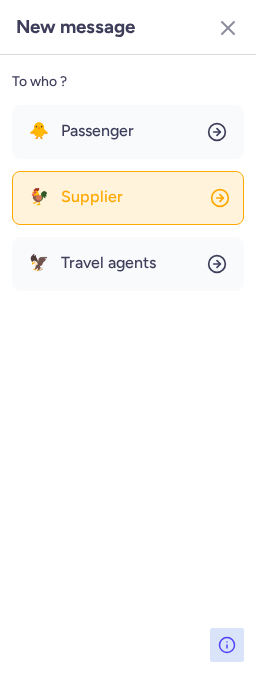 click on "🐓 Supplier" 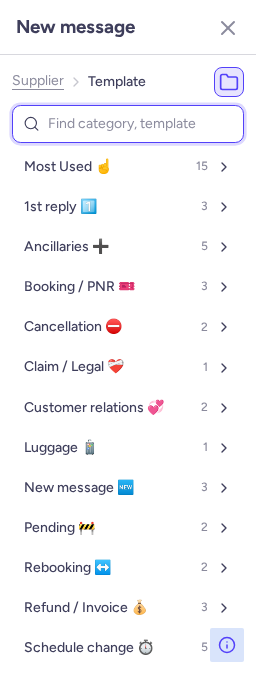 click at bounding box center (128, 124) 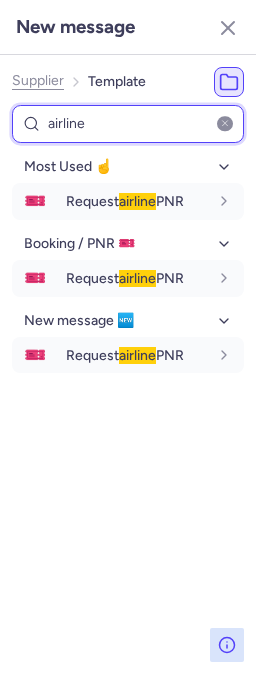 drag, startPoint x: 94, startPoint y: 116, endPoint x: 38, endPoint y: 124, distance: 56.568542 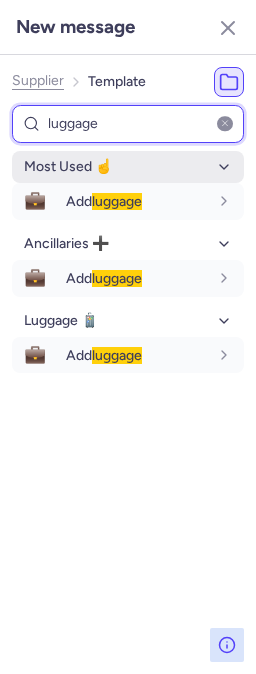type on "luggage" 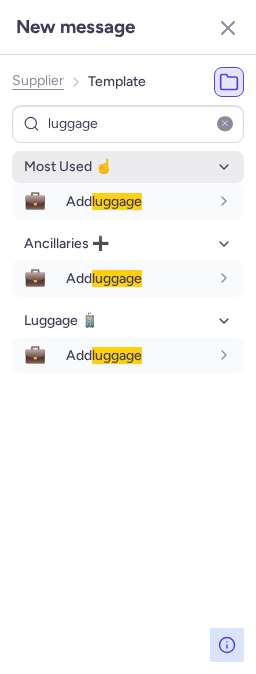 click on "Most Used ☝️" at bounding box center [128, 167] 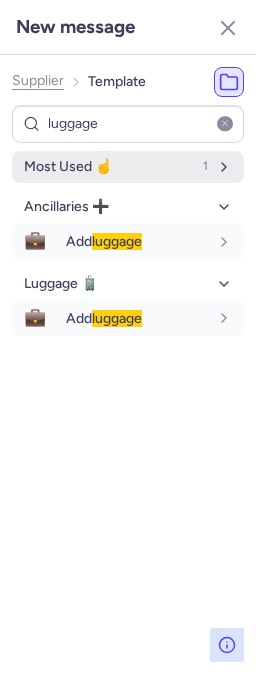 click on "Most Used ☝️" at bounding box center (68, 167) 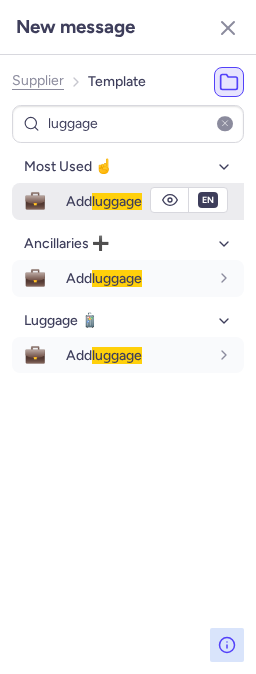 click on "Add  luggage" at bounding box center [104, 201] 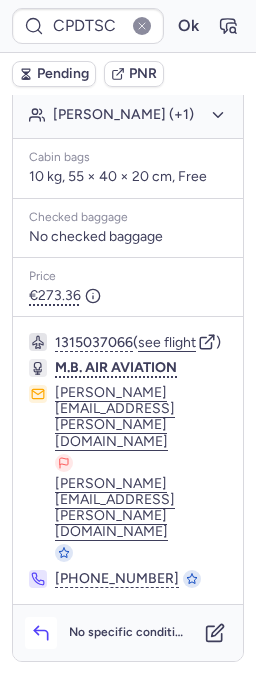 click 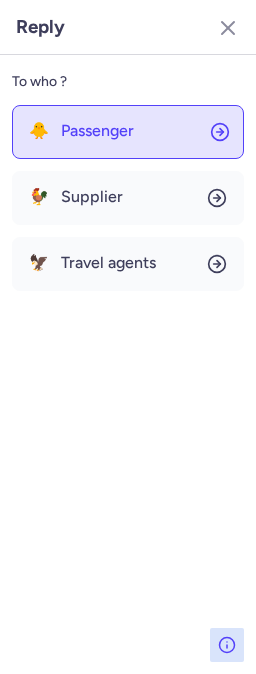 click on "🐥 Passenger" 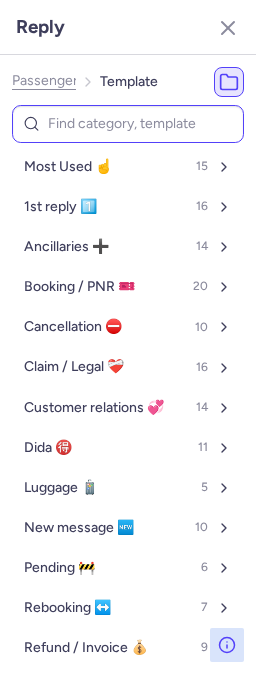 click at bounding box center [128, 124] 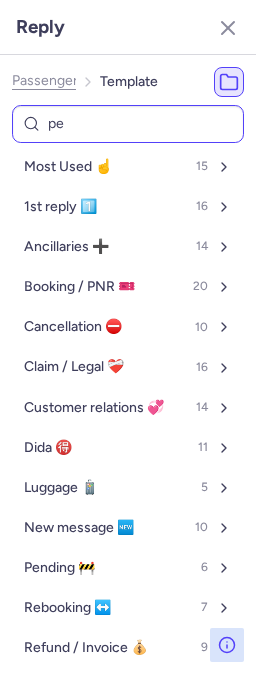 type on "pen" 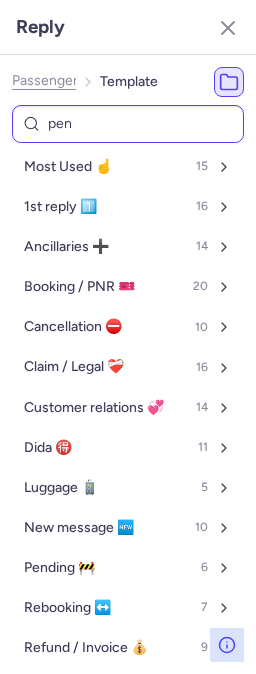 select on "en" 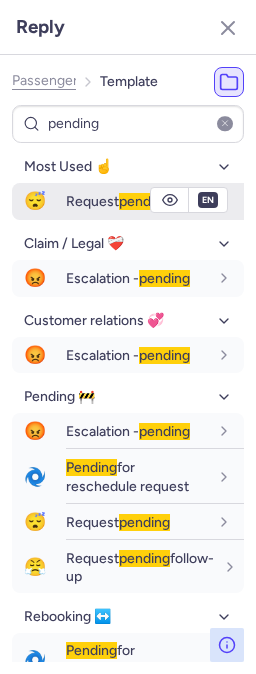 type on "pending" 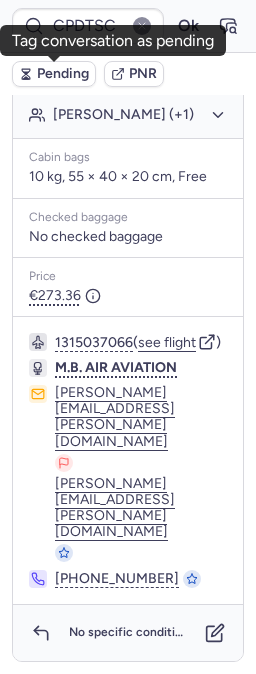 click on "Pending" at bounding box center [63, 74] 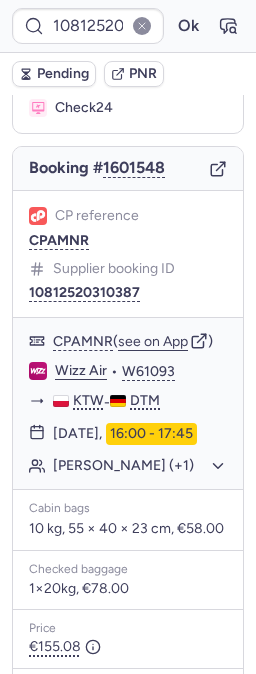 scroll, scrollTop: 222, scrollLeft: 0, axis: vertical 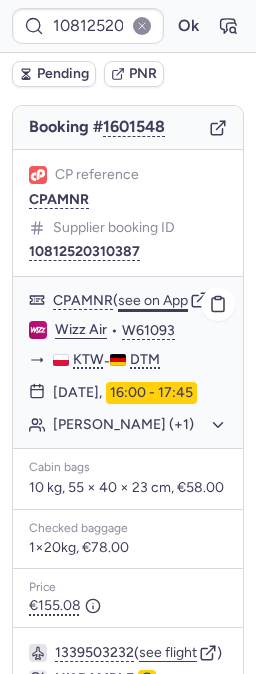 click on "see on App" 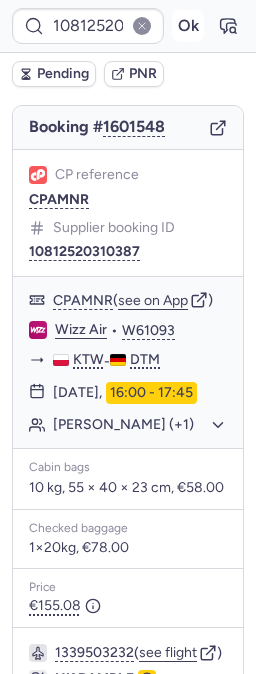 click on "Ok" at bounding box center (188, 26) 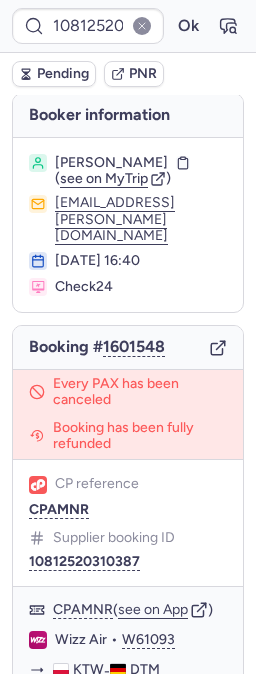 scroll, scrollTop: 0, scrollLeft: 0, axis: both 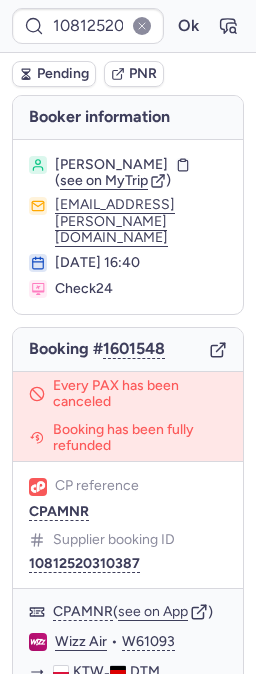 type on "CPDTSC" 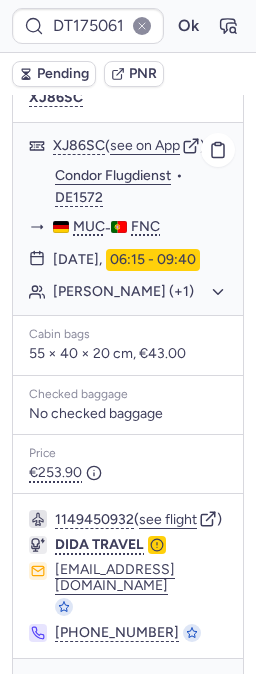 scroll, scrollTop: 485, scrollLeft: 0, axis: vertical 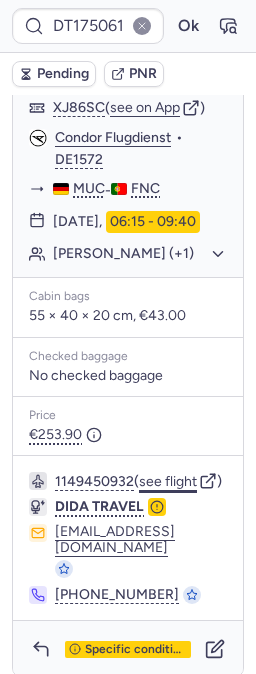 click on "see flight" 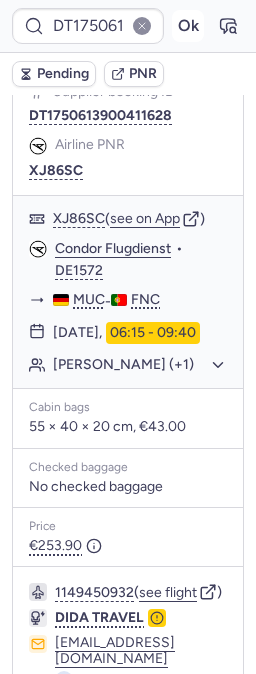 click on "Ok" at bounding box center [188, 26] 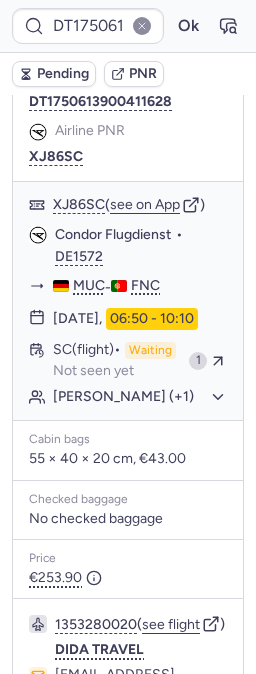 scroll, scrollTop: 374, scrollLeft: 0, axis: vertical 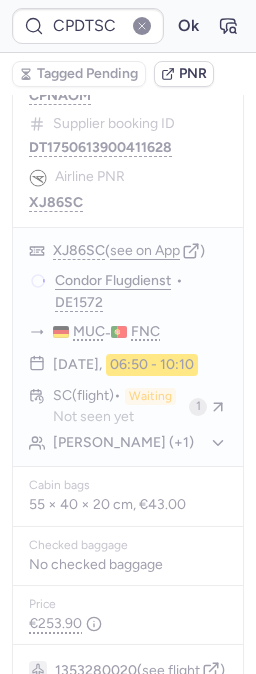 type on "CPOXJB" 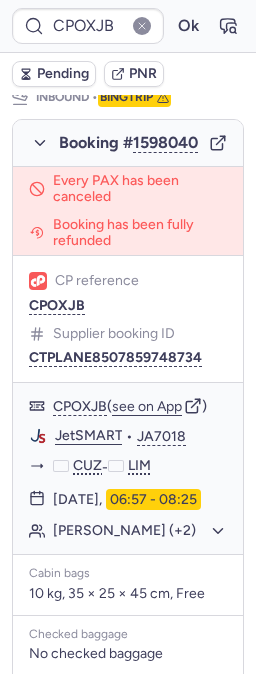 scroll, scrollTop: 1222, scrollLeft: 0, axis: vertical 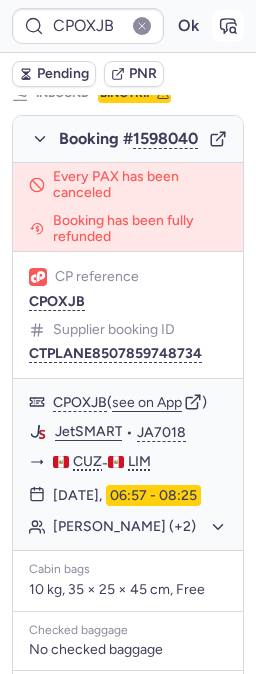 click 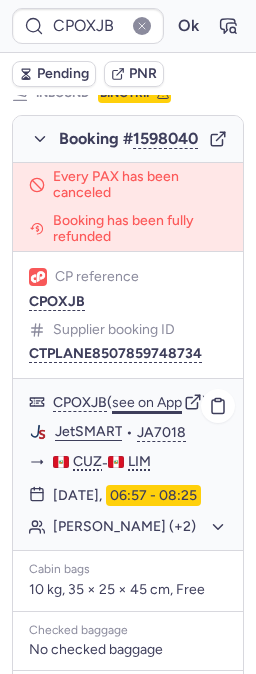 click on "see on App" 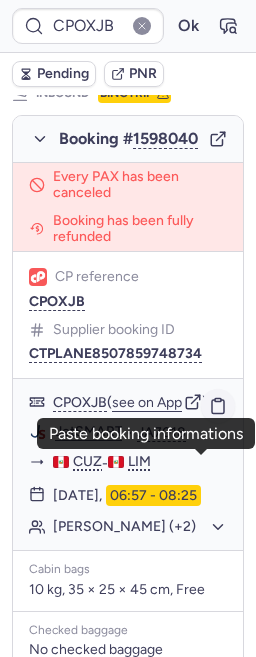 click 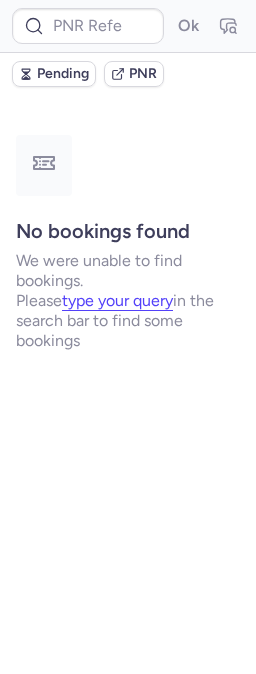 scroll, scrollTop: 0, scrollLeft: 0, axis: both 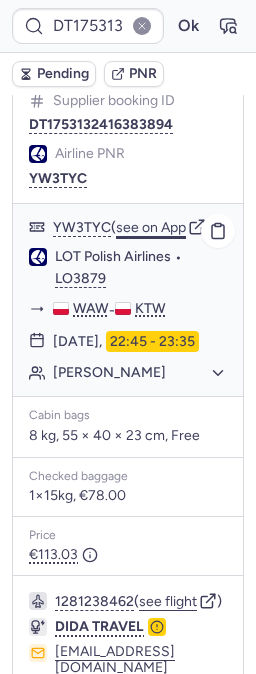 click on "see on App" 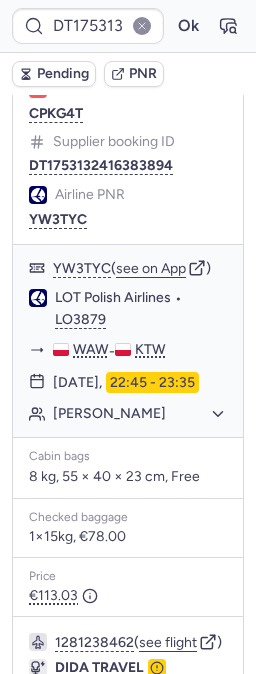 scroll, scrollTop: 222, scrollLeft: 0, axis: vertical 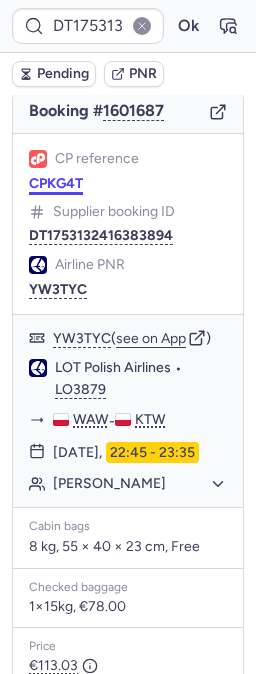 click on "CPKG4T" at bounding box center (56, 184) 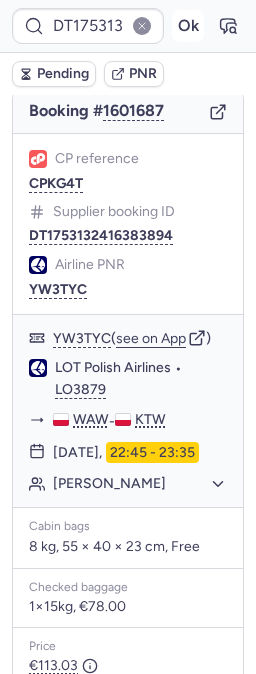 click on "Ok" at bounding box center (188, 26) 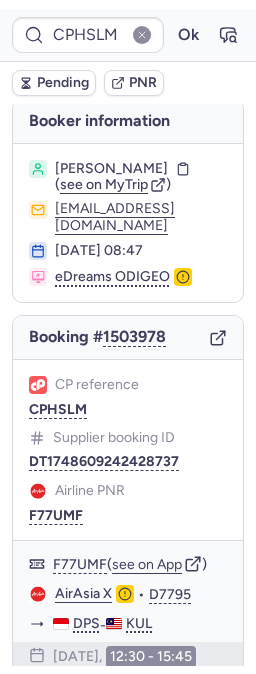 scroll, scrollTop: 0, scrollLeft: 0, axis: both 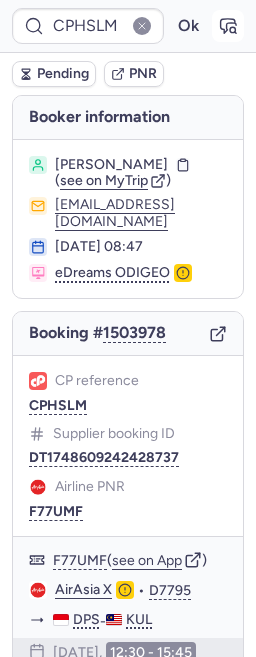click 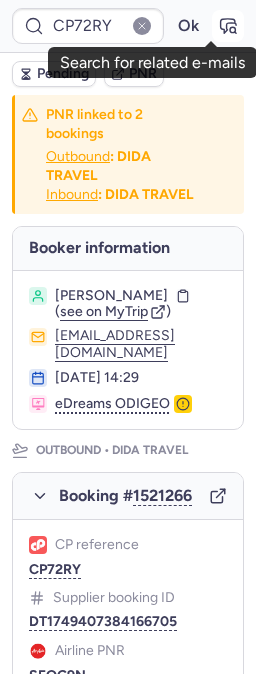 click 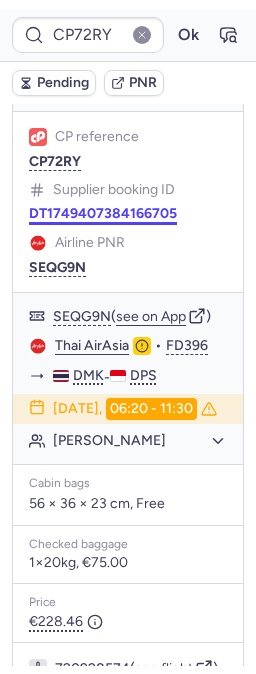 scroll, scrollTop: 333, scrollLeft: 0, axis: vertical 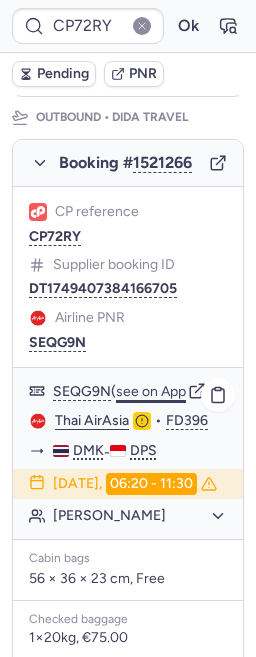 click on "see on App" 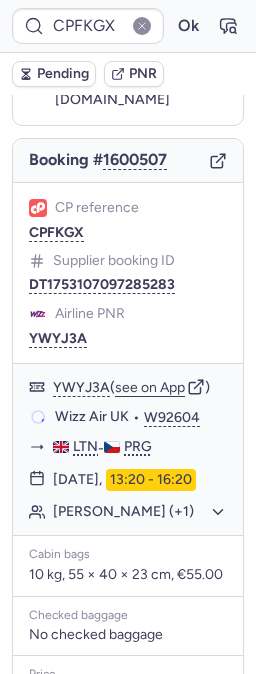 scroll, scrollTop: 170, scrollLeft: 0, axis: vertical 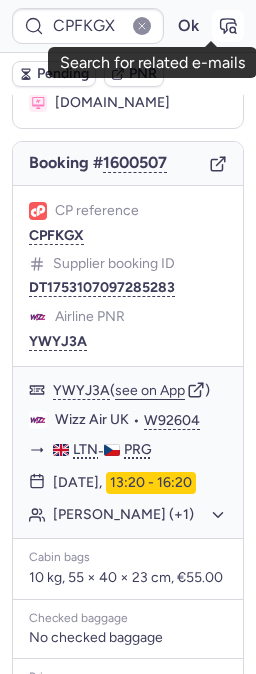 click 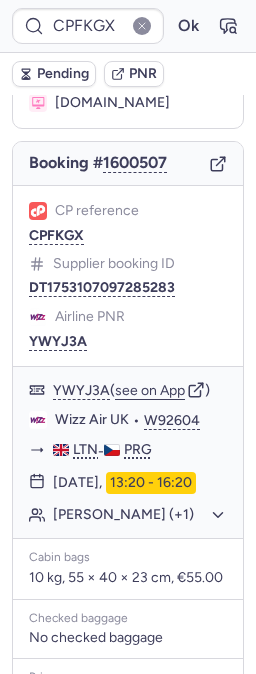 type on "CPAVST" 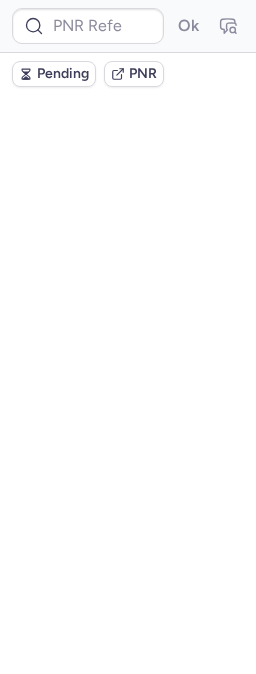 scroll, scrollTop: 0, scrollLeft: 0, axis: both 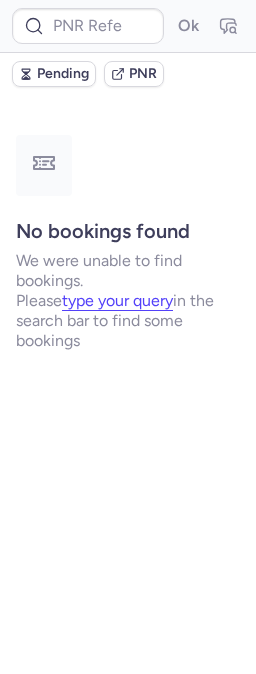 type on "DT1748490386171776" 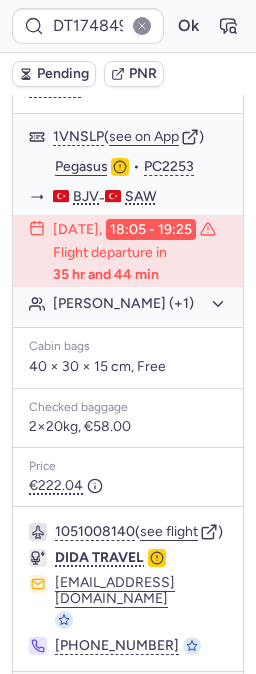 scroll, scrollTop: 503, scrollLeft: 0, axis: vertical 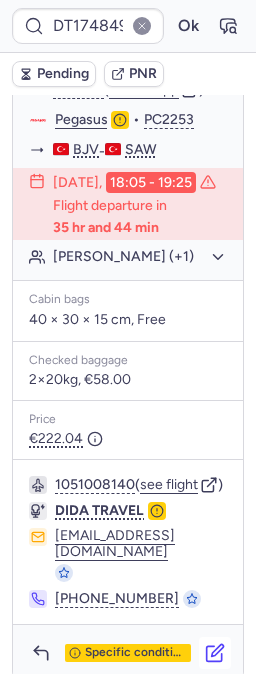 click 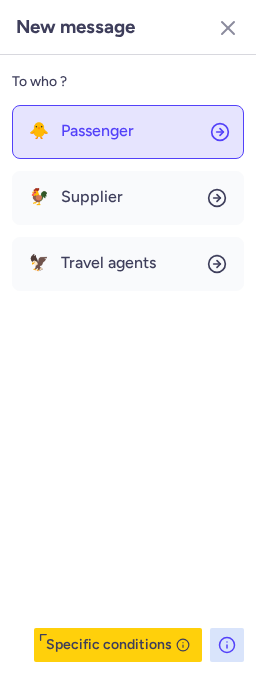 click on "Passenger" at bounding box center (97, 131) 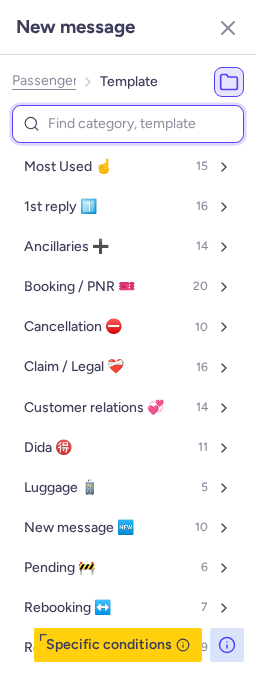 click at bounding box center [128, 124] 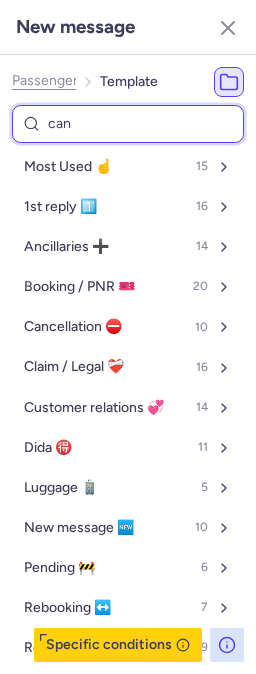 type on "canc" 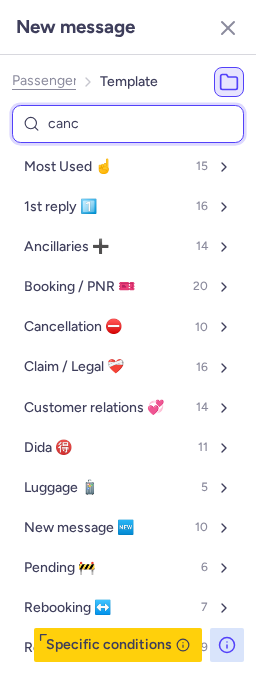 select on "en" 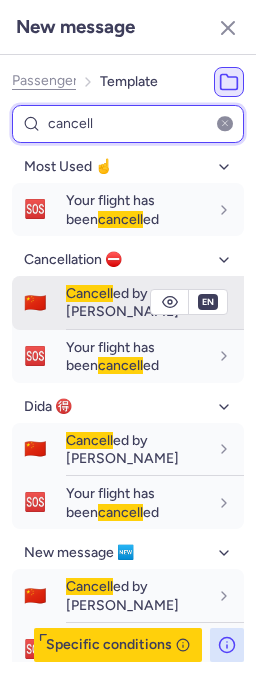 type on "cancell" 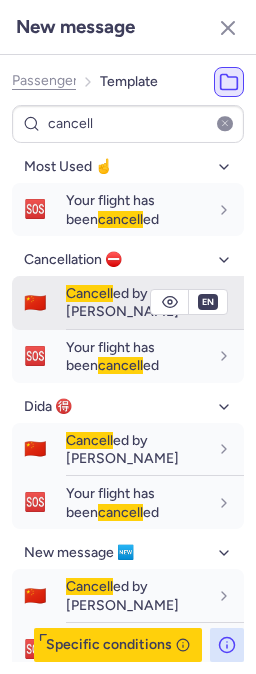 click on "Cancell ed by PAX" at bounding box center [137, 302] 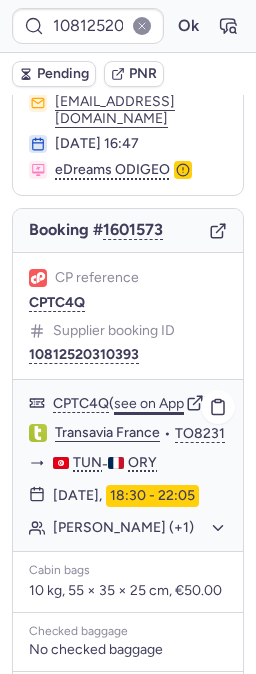 scroll, scrollTop: 111, scrollLeft: 0, axis: vertical 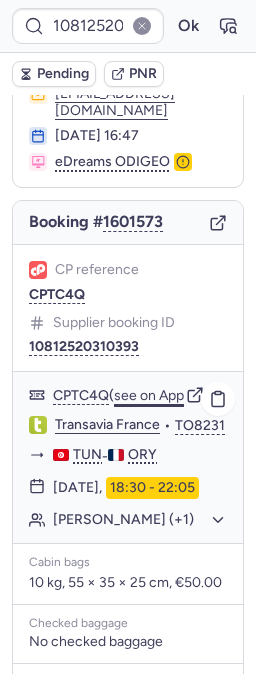 click on "see on App" 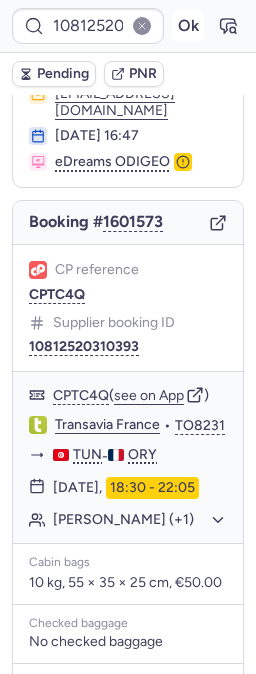click on "Ok" at bounding box center (188, 26) 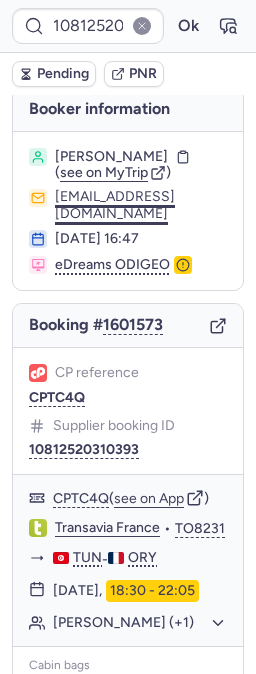 scroll, scrollTop: 0, scrollLeft: 0, axis: both 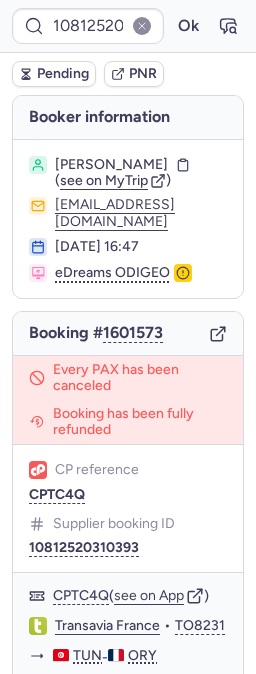 type on "CPDTSC" 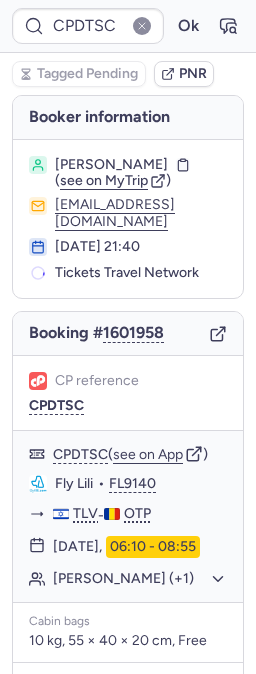 type on "CPI4QU" 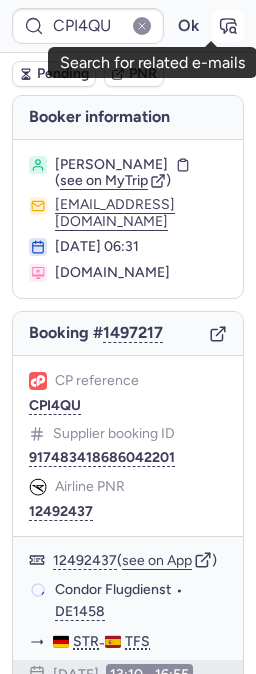 click 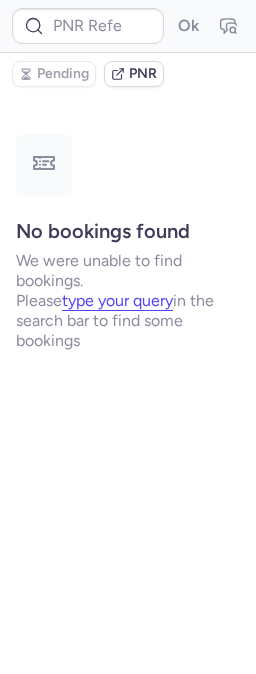 type on "CPI4QU" 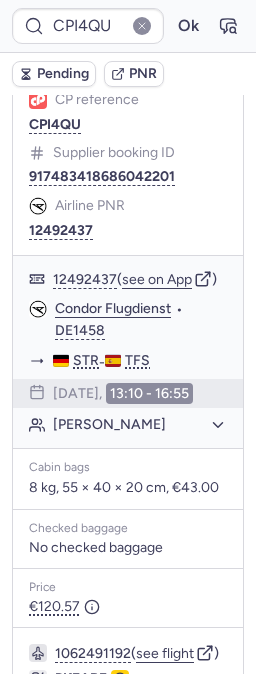 scroll, scrollTop: 362, scrollLeft: 0, axis: vertical 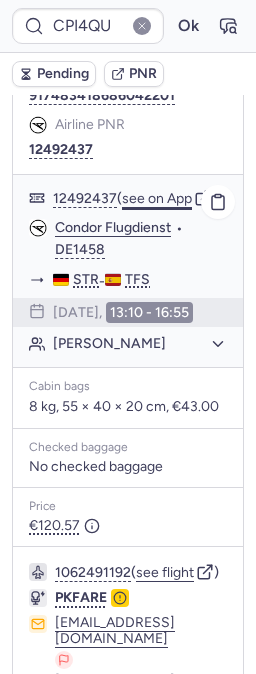 click on "see on App" 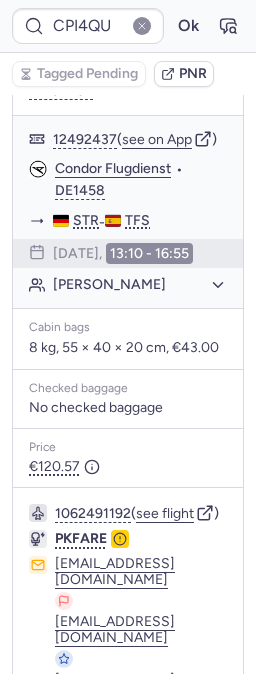 scroll, scrollTop: 584, scrollLeft: 0, axis: vertical 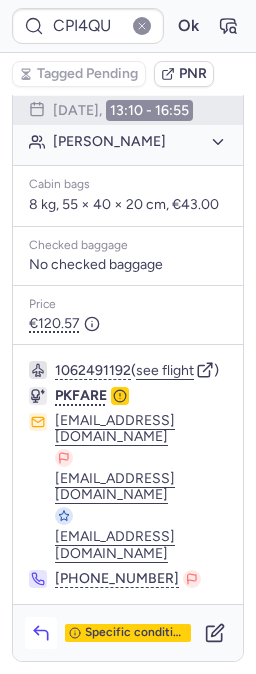 click at bounding box center (41, 633) 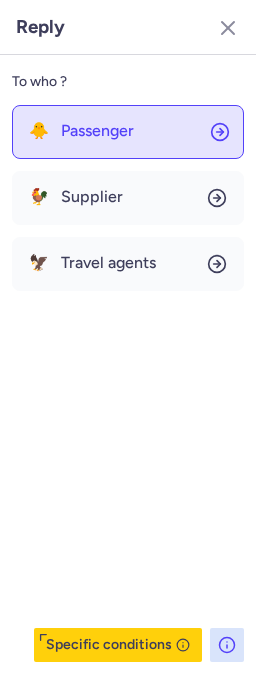 click on "Passenger" at bounding box center [97, 131] 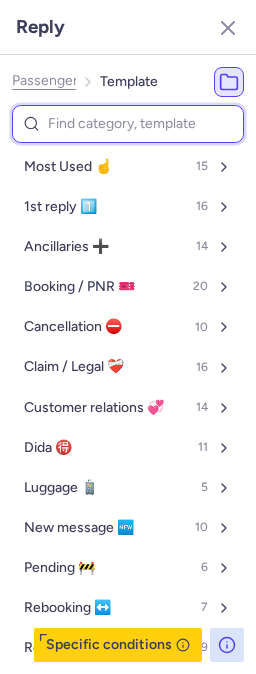 click at bounding box center [128, 124] 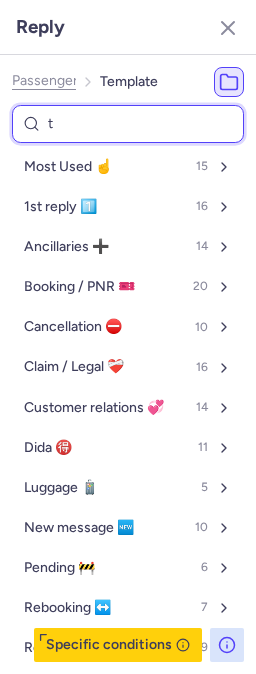 type on "ta" 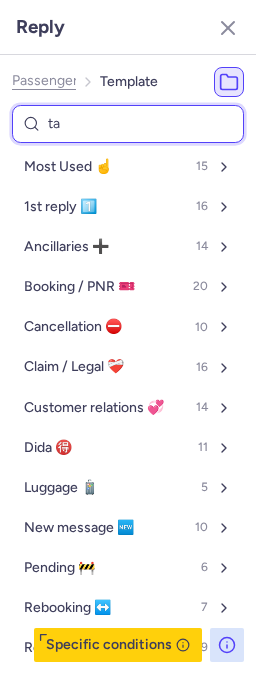 select on "de" 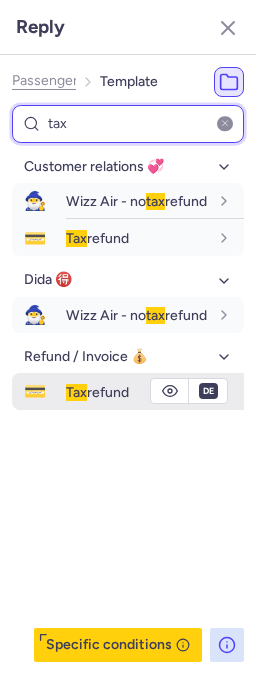type on "tax" 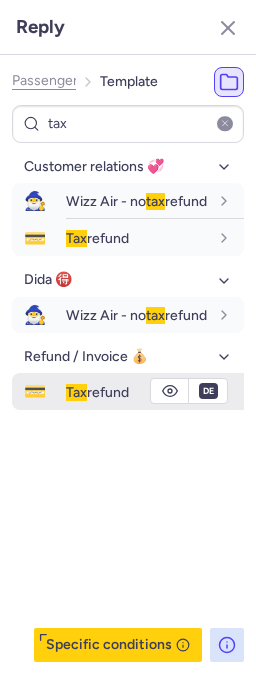 click on "Tax  refund" at bounding box center (97, 392) 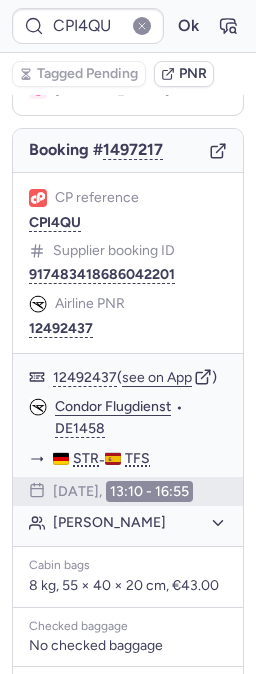 scroll, scrollTop: 140, scrollLeft: 0, axis: vertical 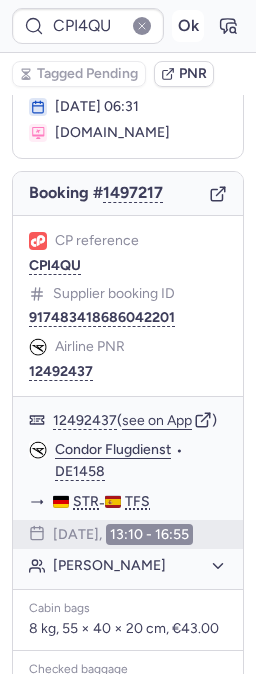click on "Ok" at bounding box center (188, 26) 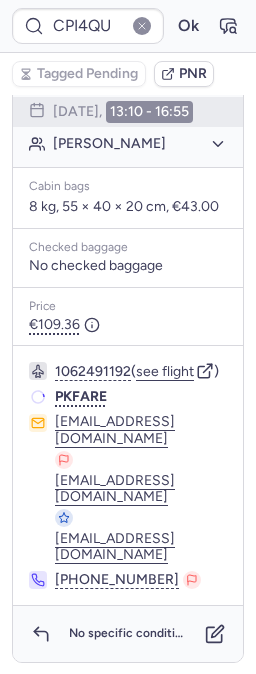 scroll, scrollTop: 674, scrollLeft: 0, axis: vertical 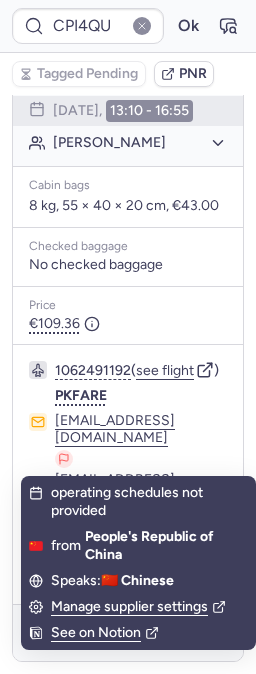 click on "See on Notion" at bounding box center (105, 633) 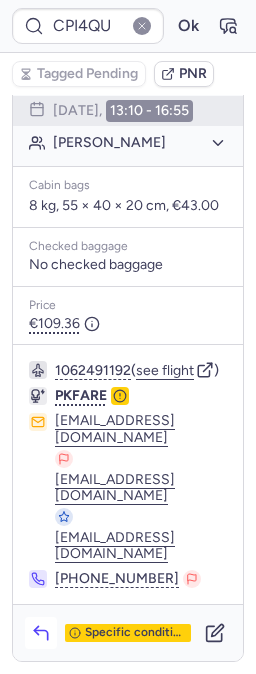 click 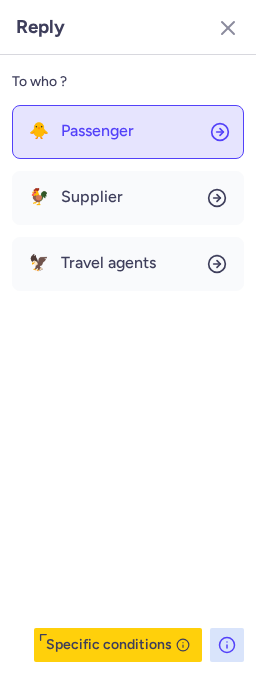 drag, startPoint x: 104, startPoint y: 141, endPoint x: 109, endPoint y: 132, distance: 10.29563 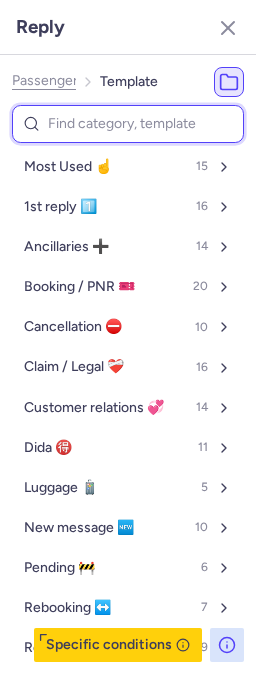 click at bounding box center (128, 124) 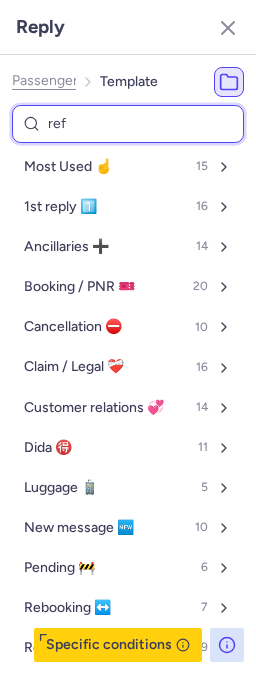 type on "refu" 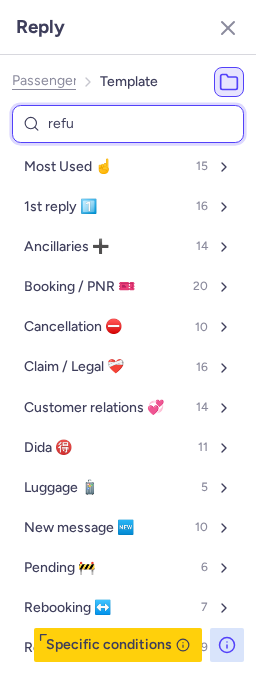 select on "de" 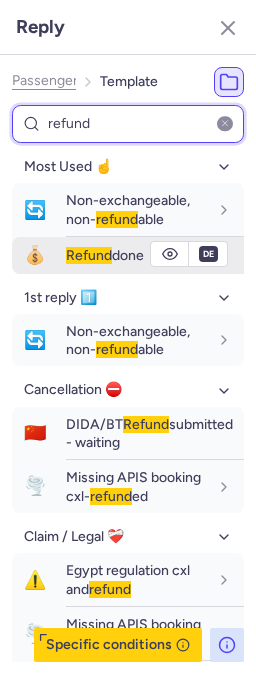 type on "refund" 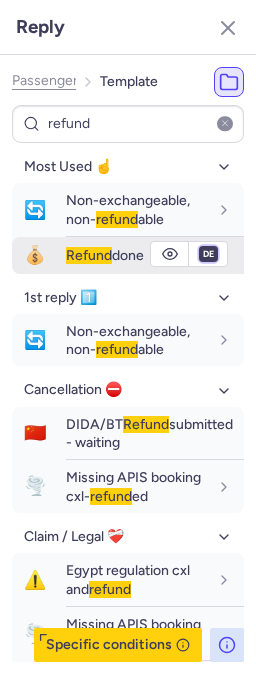 click on "fr en de nl pt es it ru" at bounding box center (208, 254) 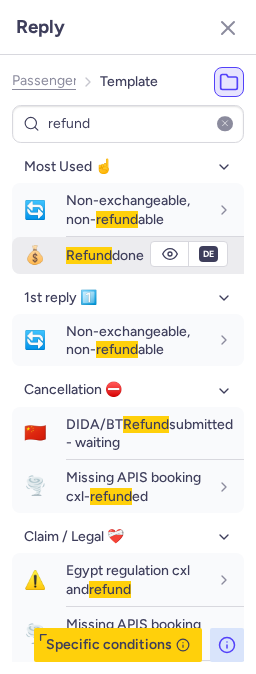 click on "fr en de nl pt es it ru" at bounding box center [208, 254] 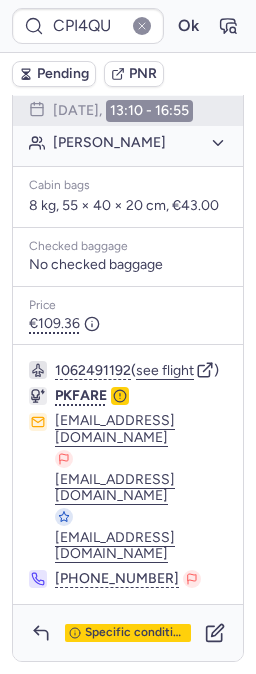 type on "PMK3GN" 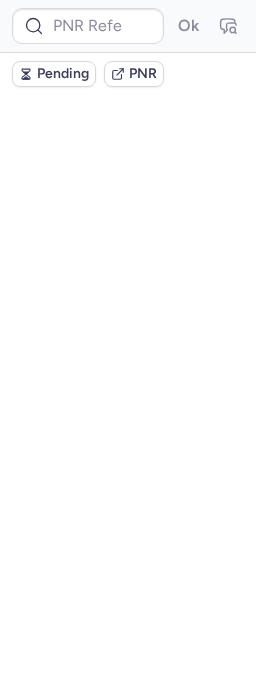 scroll, scrollTop: 0, scrollLeft: 0, axis: both 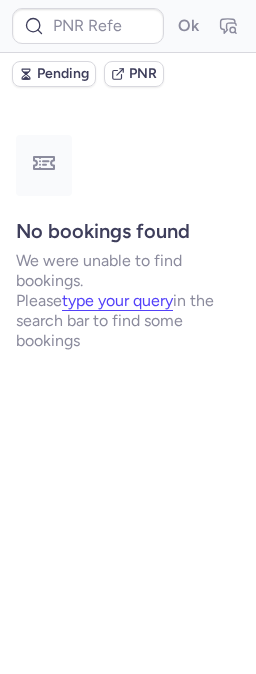 type on "CPHUOT" 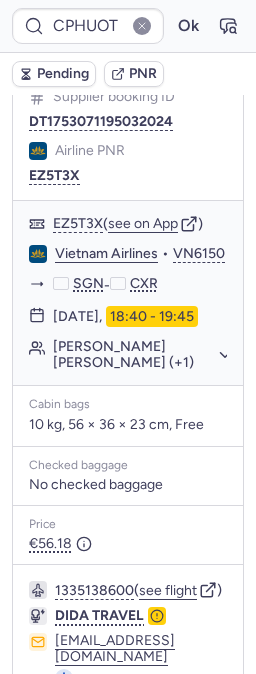 scroll, scrollTop: 777, scrollLeft: 0, axis: vertical 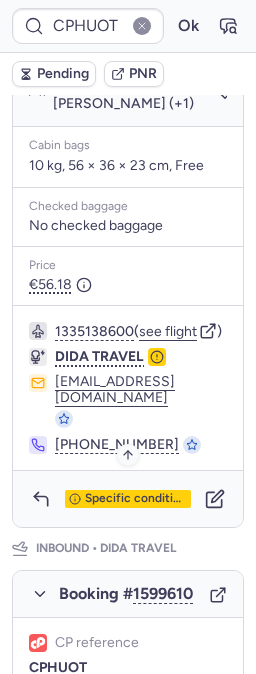 click on "Specific conditions" at bounding box center [136, 499] 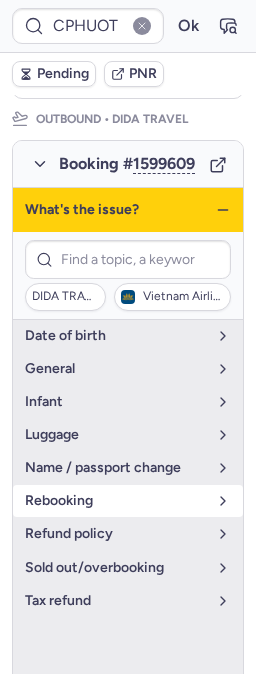 click on "rebooking" at bounding box center (116, 501) 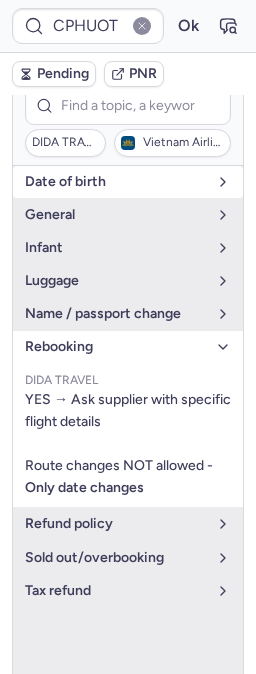 scroll, scrollTop: 349, scrollLeft: 0, axis: vertical 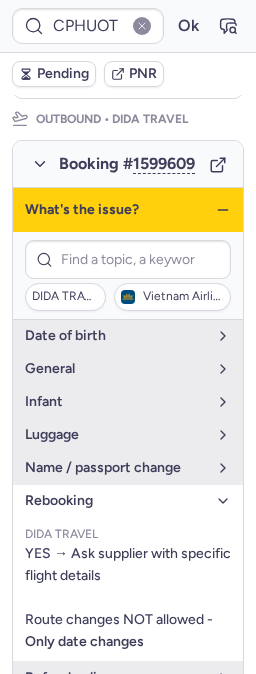 click 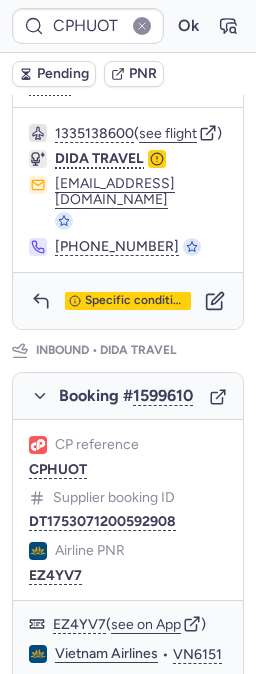 scroll, scrollTop: 1016, scrollLeft: 0, axis: vertical 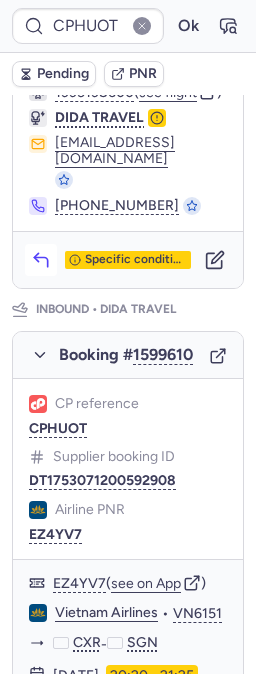 click 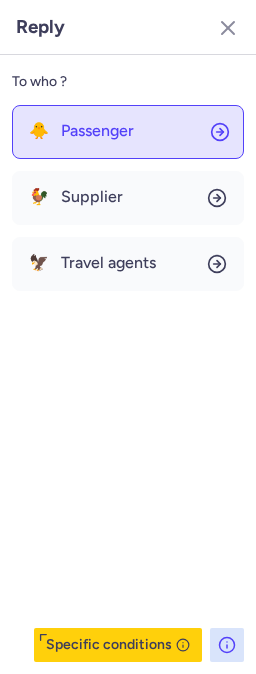 click on "🐥 Passenger" 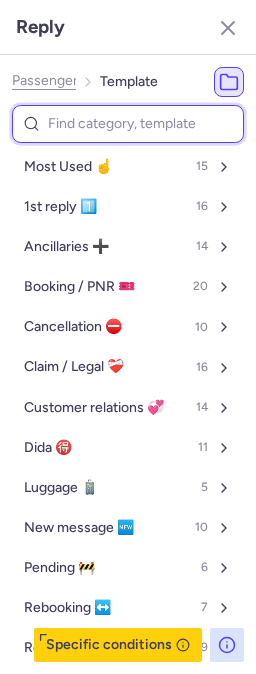 click at bounding box center (128, 124) 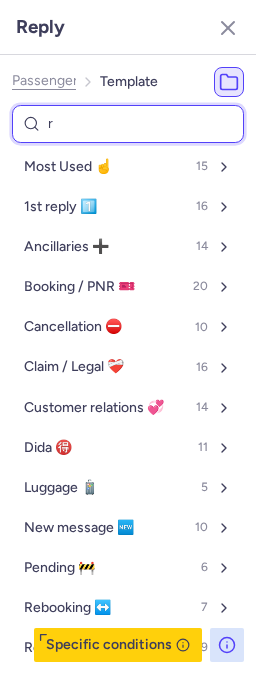 type on "re" 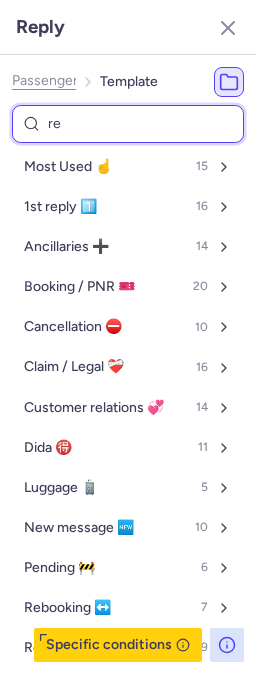 select on "en" 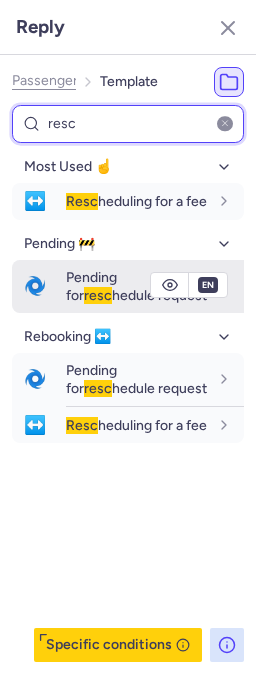 type on "resc" 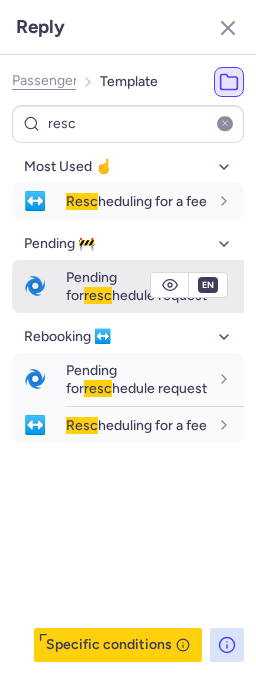 click on "Pending for  resc hedule request" at bounding box center (136, 286) 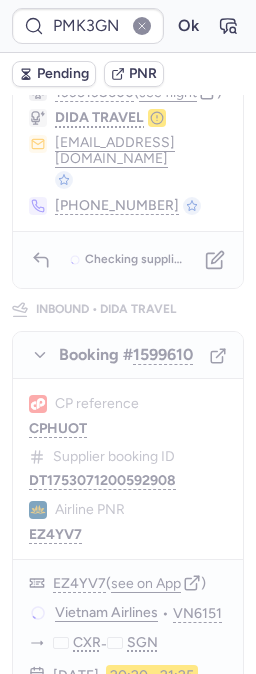 scroll, scrollTop: 0, scrollLeft: 0, axis: both 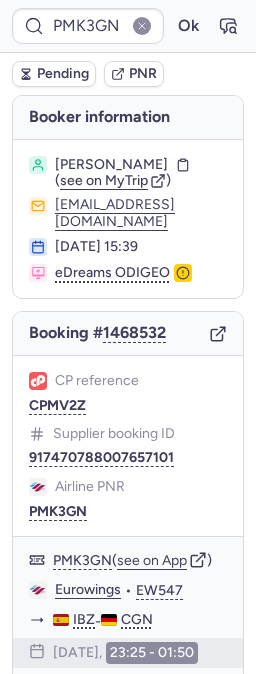 type on "CPAVST" 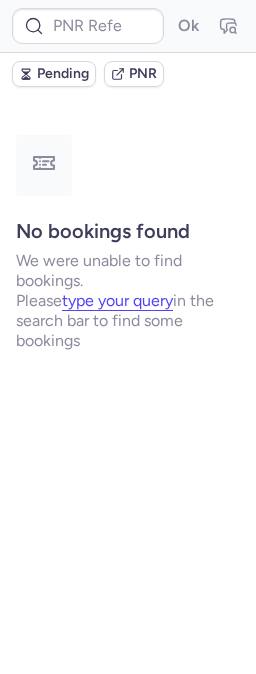 type on "CPTH8R" 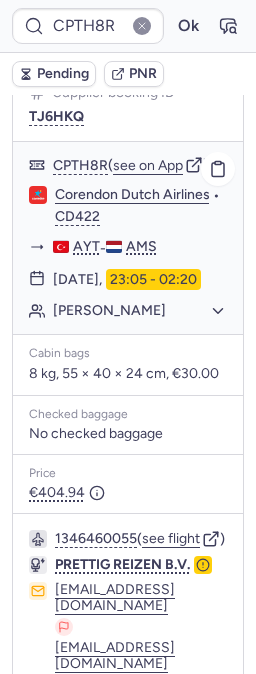 scroll, scrollTop: 333, scrollLeft: 0, axis: vertical 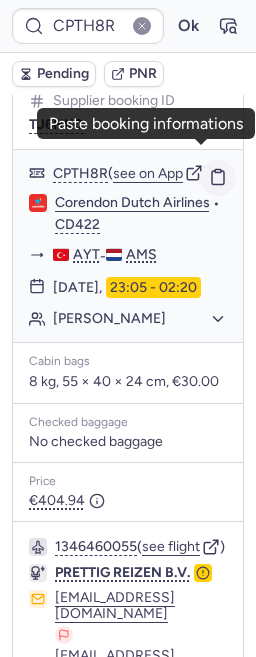click 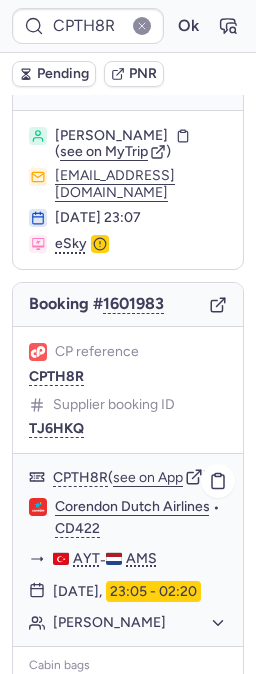 scroll, scrollTop: 0, scrollLeft: 0, axis: both 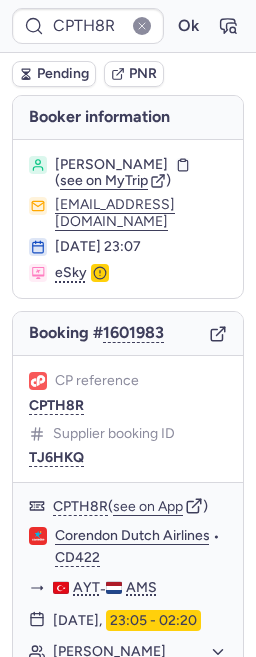 drag, startPoint x: 51, startPoint y: 226, endPoint x: 187, endPoint y: 234, distance: 136.23509 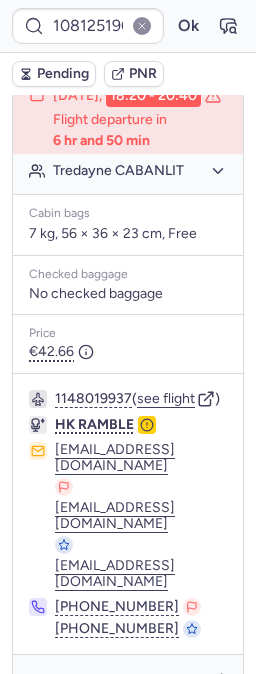scroll, scrollTop: 642, scrollLeft: 0, axis: vertical 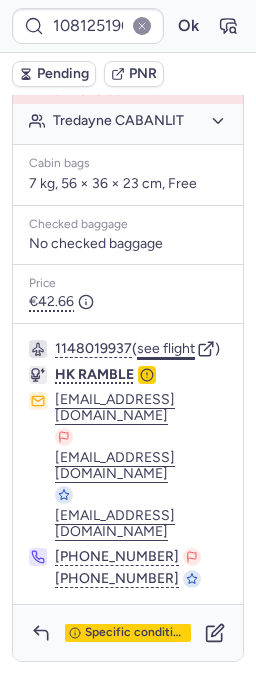 click on "see flight" 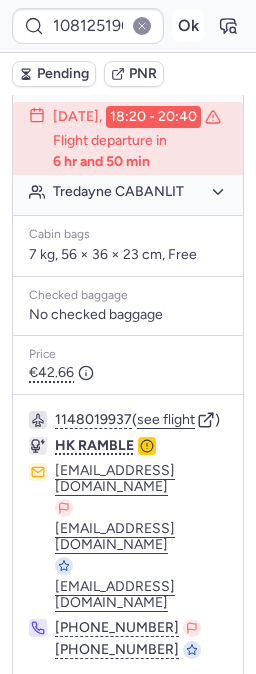 scroll, scrollTop: 531, scrollLeft: 0, axis: vertical 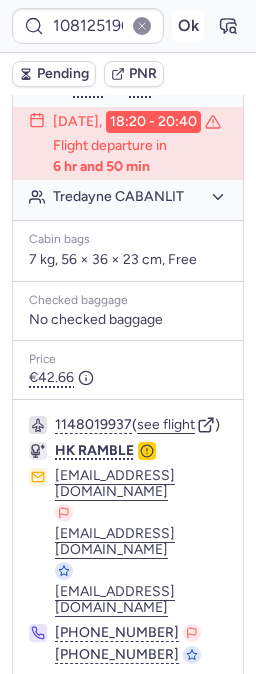 click on "Ok" at bounding box center (188, 26) 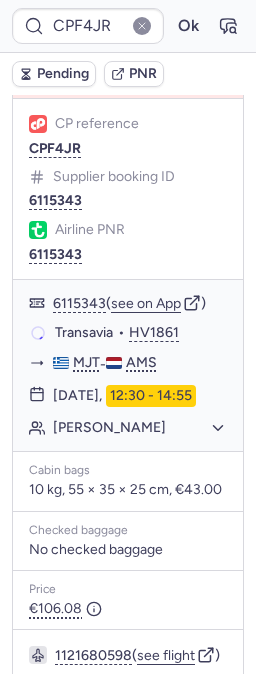 scroll, scrollTop: 531, scrollLeft: 0, axis: vertical 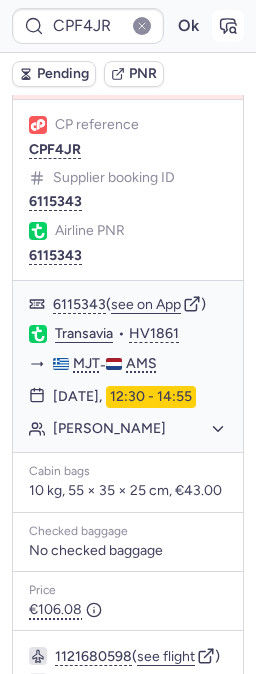 click 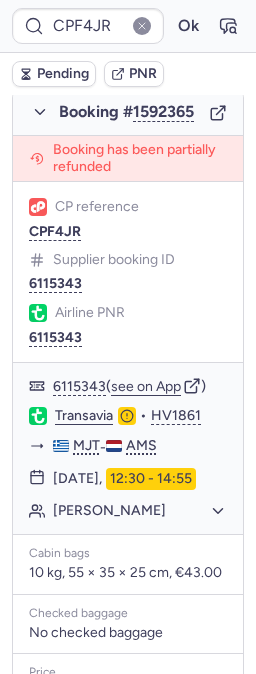 scroll, scrollTop: 531, scrollLeft: 0, axis: vertical 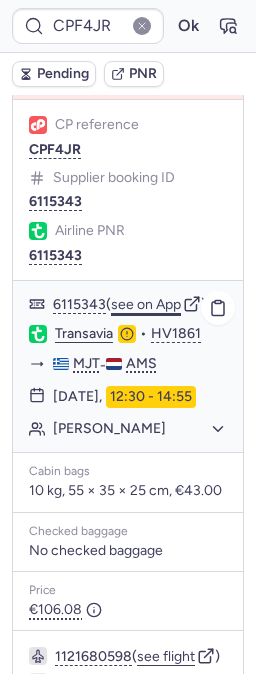 click on "see on App" 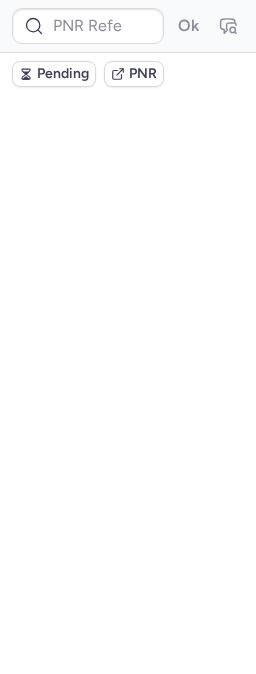 scroll, scrollTop: 0, scrollLeft: 0, axis: both 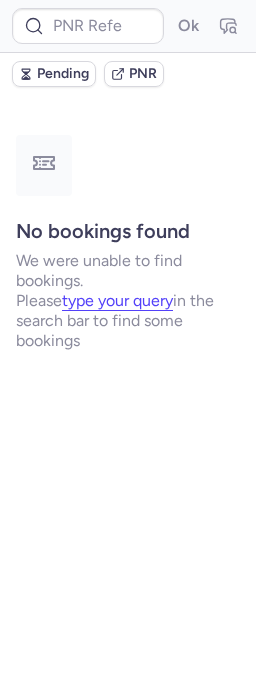 type on "DT1744080548725428" 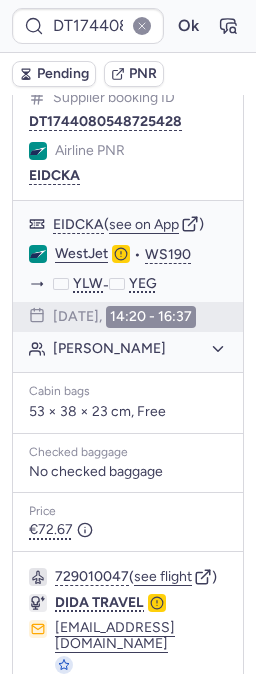 scroll, scrollTop: 434, scrollLeft: 0, axis: vertical 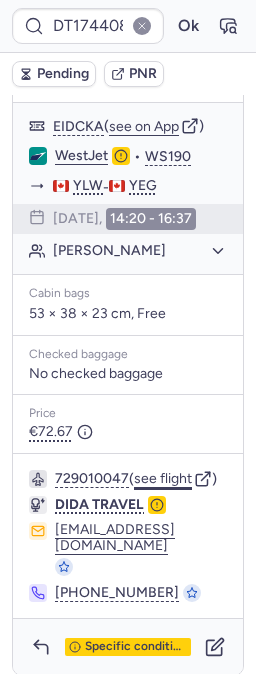 click on "see flight" 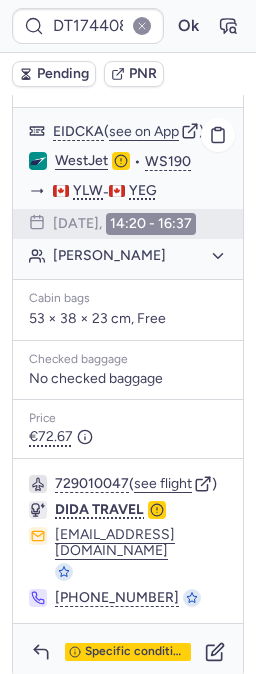 scroll, scrollTop: 434, scrollLeft: 0, axis: vertical 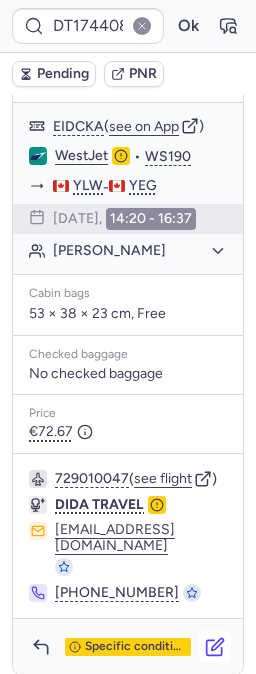 click 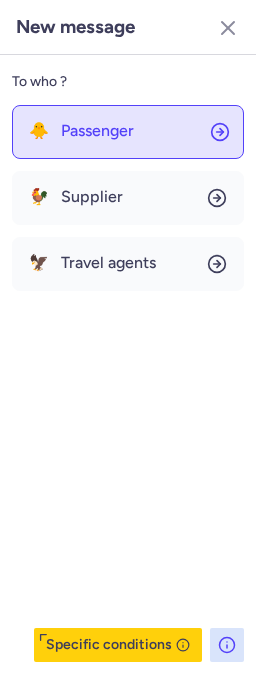 click on "🐥 Passenger" 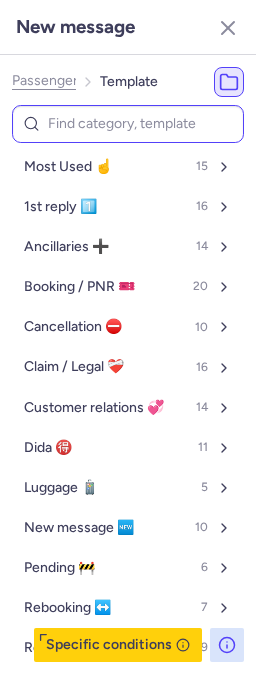 click at bounding box center [128, 124] 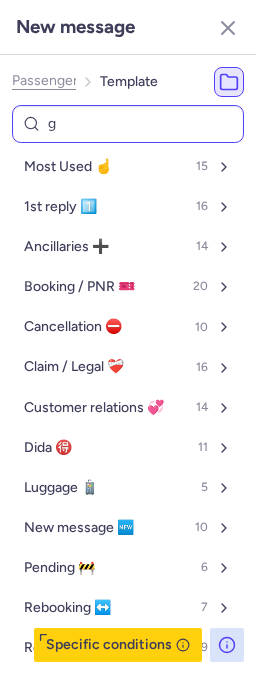 type on "ge" 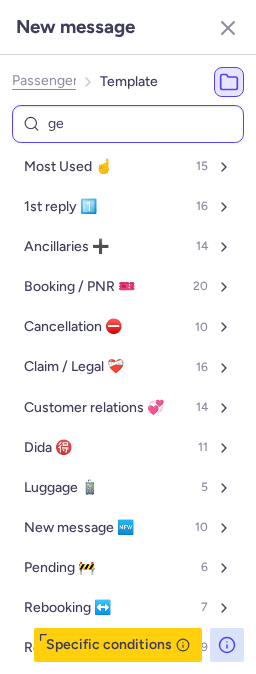 select on "en" 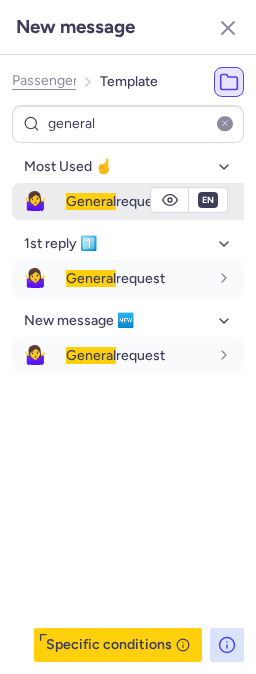 type on "general" 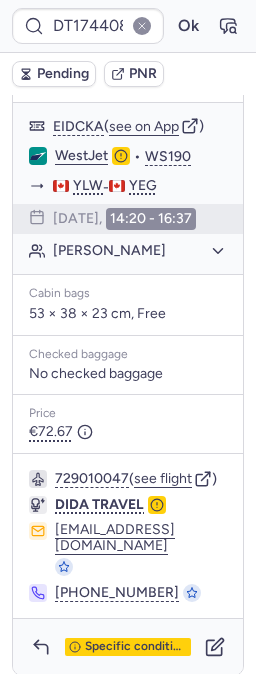 type on "CPUDQS" 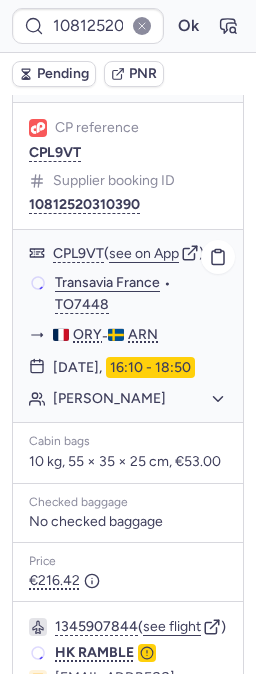 scroll, scrollTop: 333, scrollLeft: 0, axis: vertical 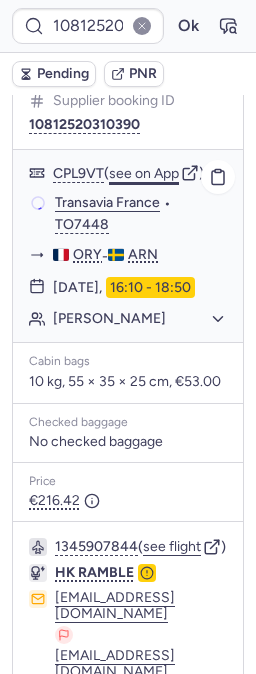 click on "see on App" 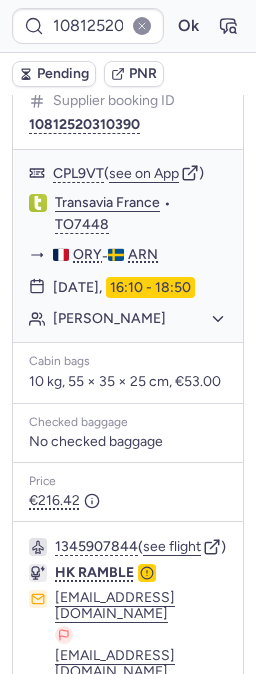 click on "10812520310390  Ok" at bounding box center (128, 26) 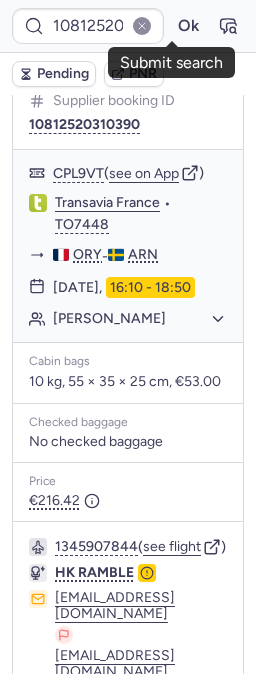 click on "10812520310390  Ok" at bounding box center (128, 26) 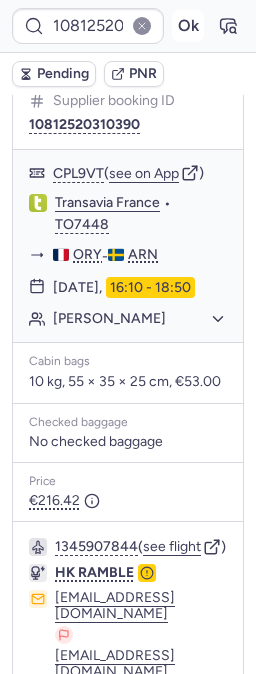 click on "Ok" at bounding box center (188, 26) 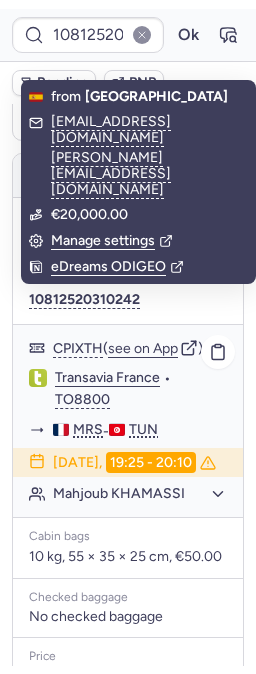 scroll, scrollTop: 222, scrollLeft: 0, axis: vertical 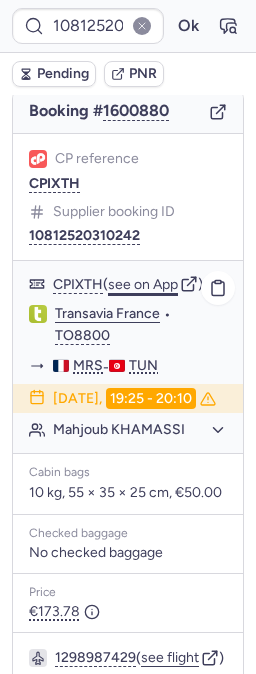 click on "see on App" 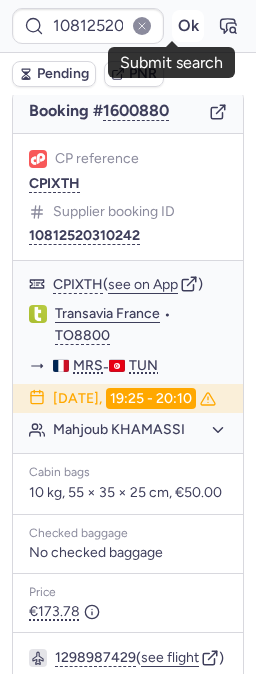 click on "Ok" at bounding box center [188, 26] 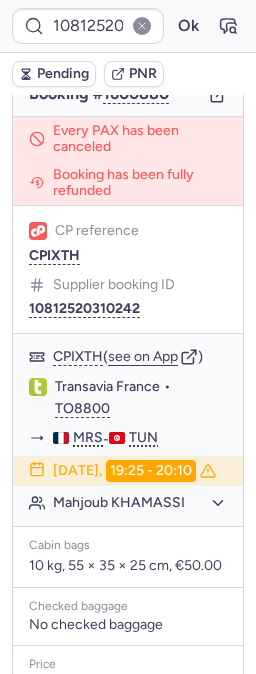 scroll, scrollTop: 222, scrollLeft: 0, axis: vertical 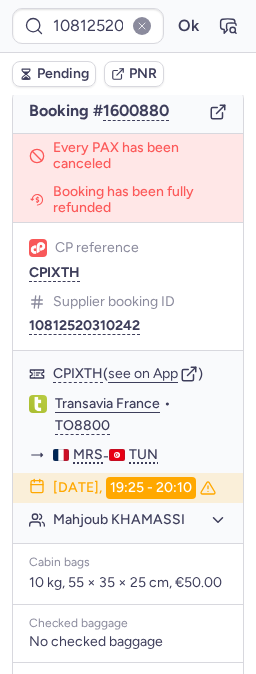 type on "CPDTSC" 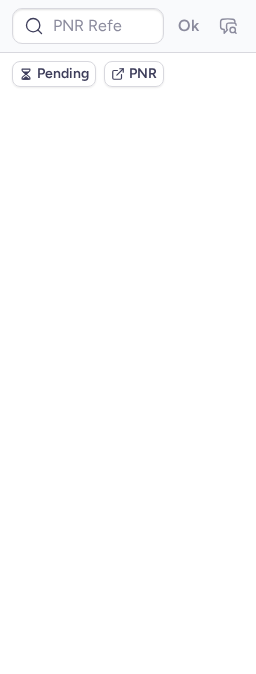 scroll, scrollTop: 0, scrollLeft: 0, axis: both 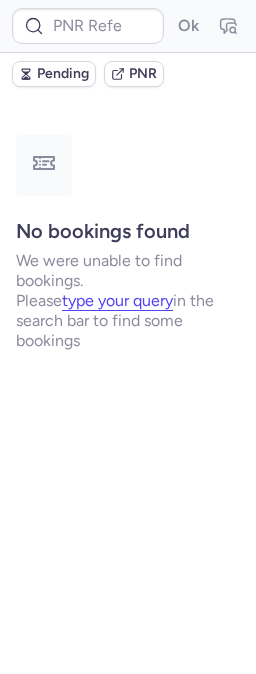 type on "1941116507031515136" 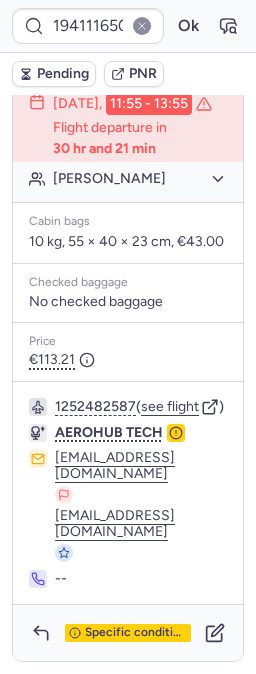 scroll, scrollTop: 604, scrollLeft: 0, axis: vertical 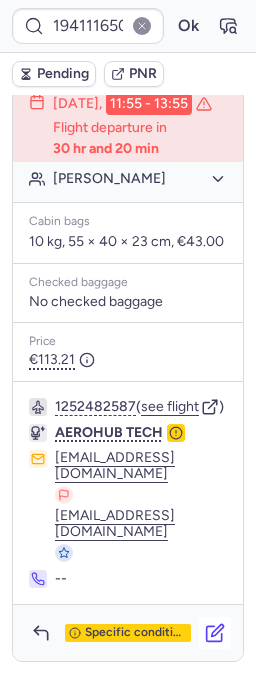 click at bounding box center (215, 633) 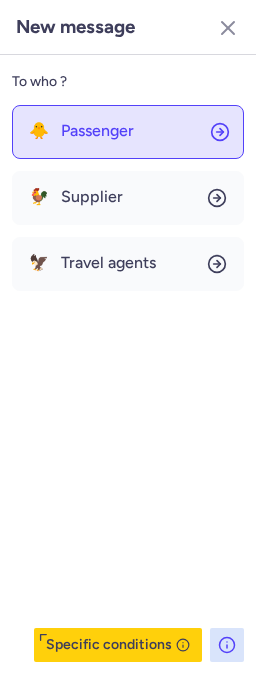click on "🐥 Passenger" 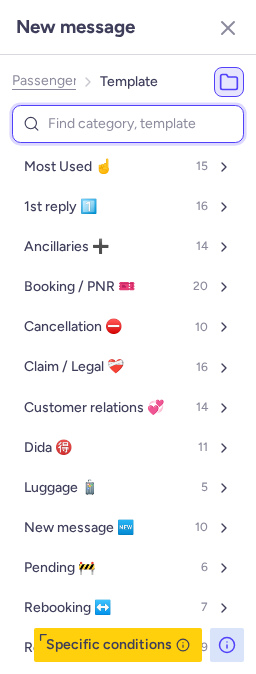 click at bounding box center [128, 124] 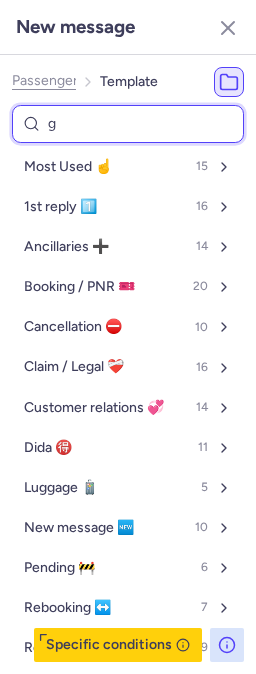 select on "en" 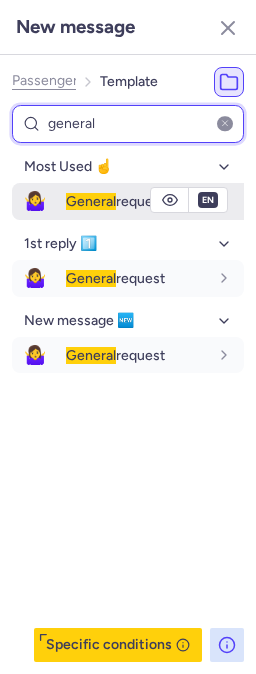 type on "general" 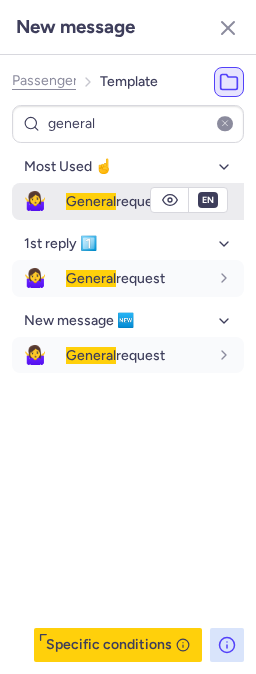 click on "🤷‍♀️ General  request" at bounding box center [128, 201] 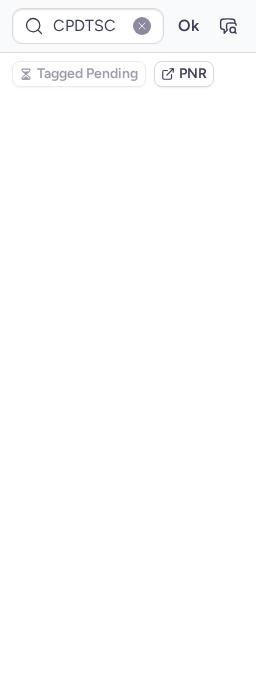 scroll, scrollTop: 644, scrollLeft: 0, axis: vertical 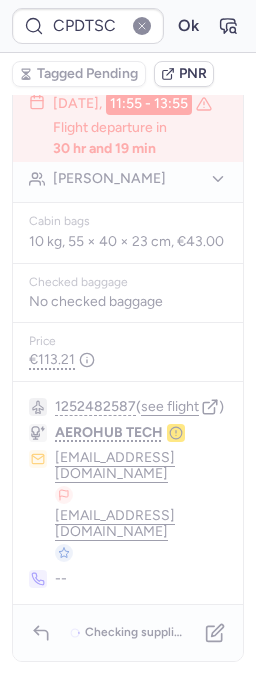 type on "CPAVST" 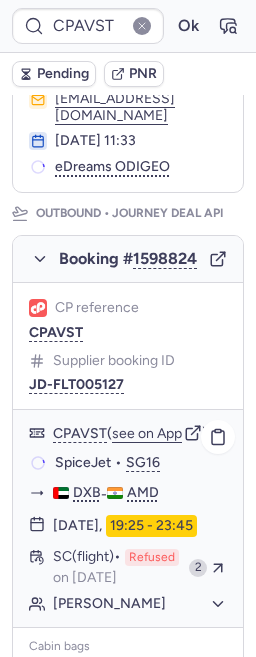 scroll, scrollTop: 444, scrollLeft: 0, axis: vertical 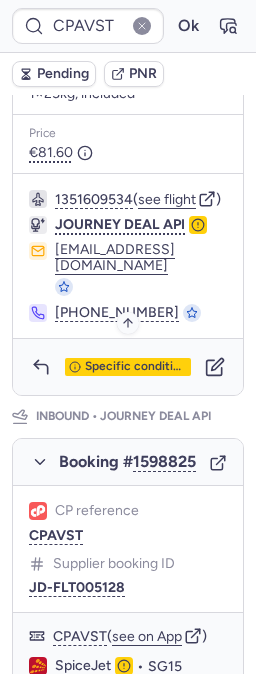 click on "Specific conditions" at bounding box center [136, 367] 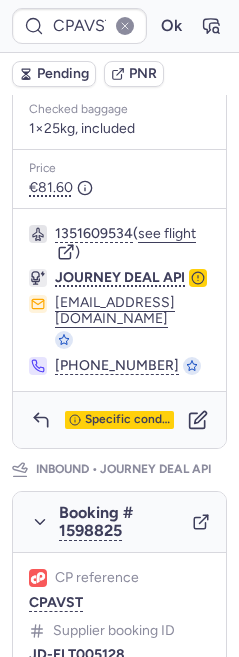 scroll, scrollTop: 383, scrollLeft: 0, axis: vertical 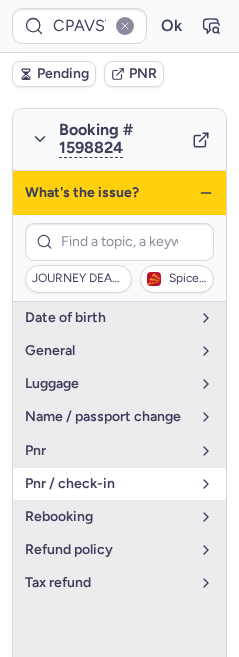 click on "pnr / check-in" at bounding box center [107, 484] 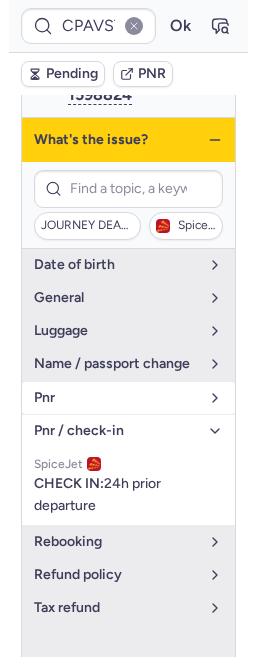 scroll, scrollTop: 567, scrollLeft: 0, axis: vertical 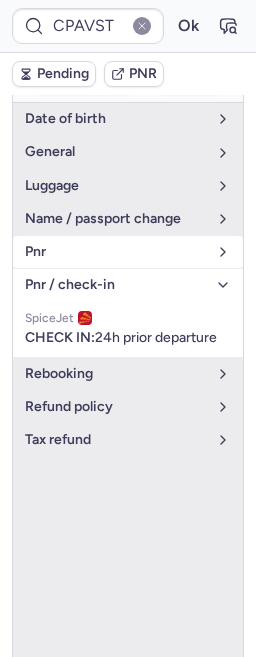 click on "pnr" at bounding box center [128, 252] 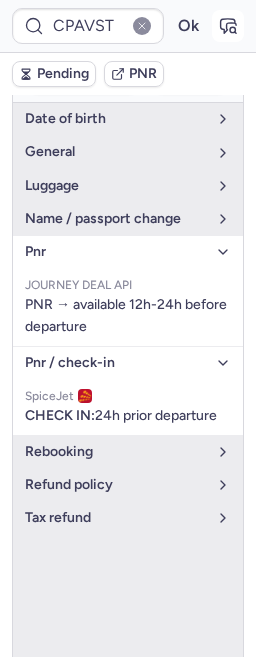 click 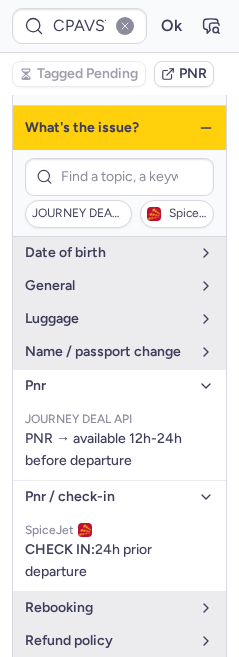 scroll, scrollTop: 383, scrollLeft: 0, axis: vertical 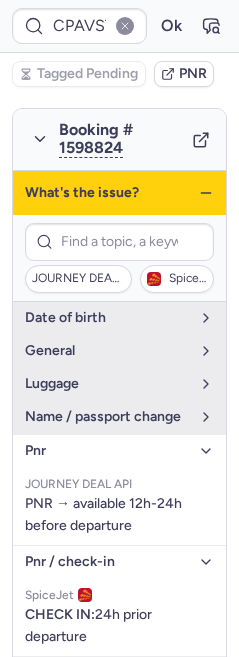 click on "What's the issue?" at bounding box center (119, 193) 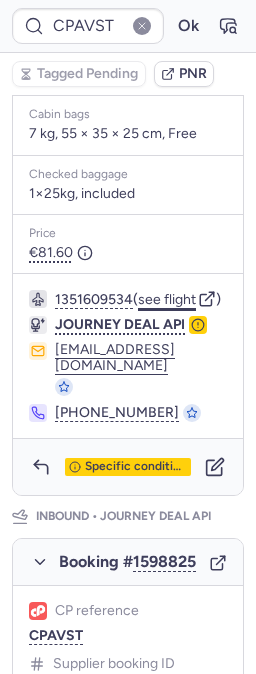 scroll, scrollTop: 786, scrollLeft: 0, axis: vertical 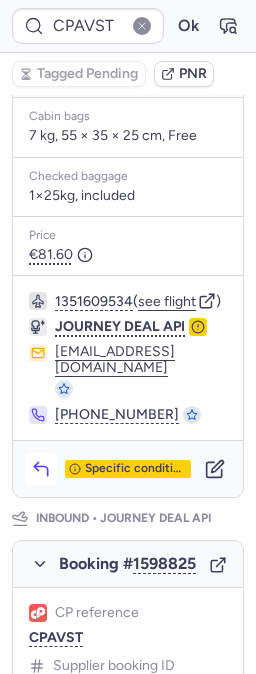 click 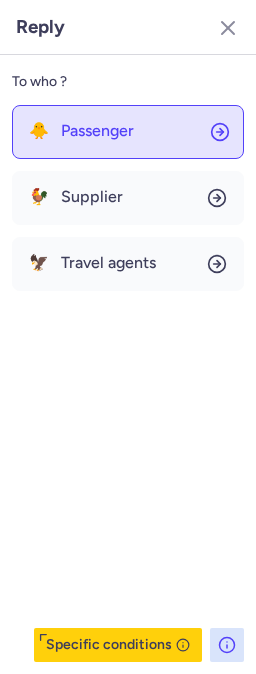 click on "Passenger" at bounding box center (97, 131) 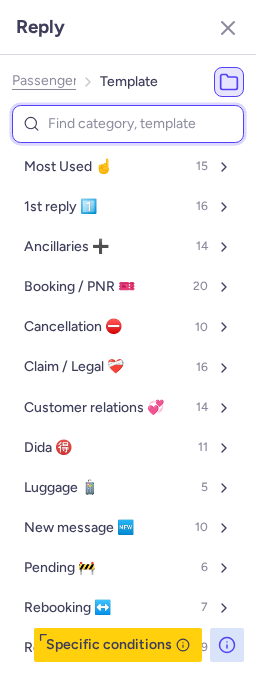 click at bounding box center (128, 124) 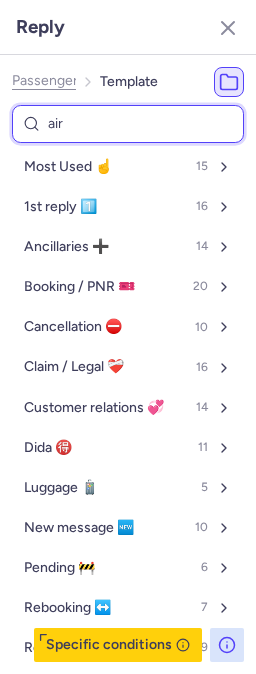 type on "airl" 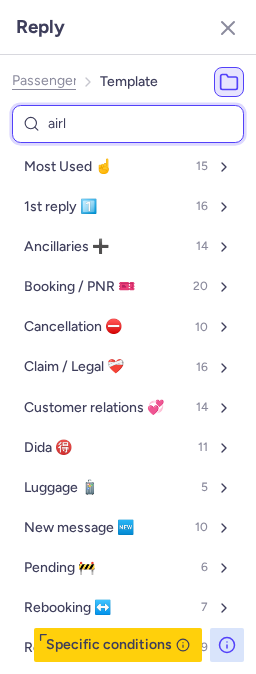 select on "en" 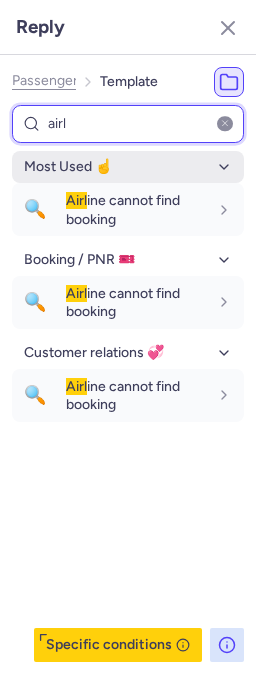 type on "air" 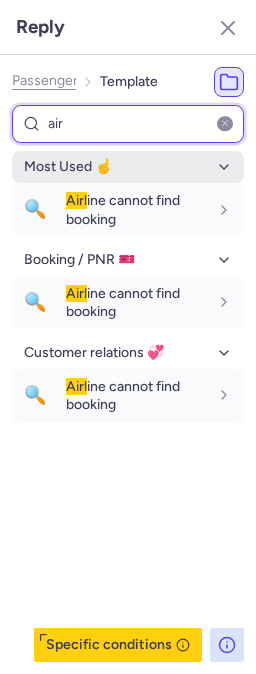 select on "en" 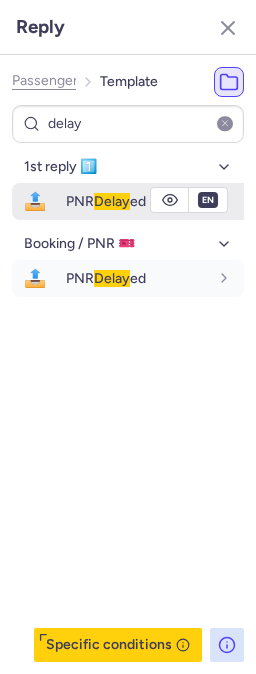 click on "PNR  Delay ed" at bounding box center [106, 201] 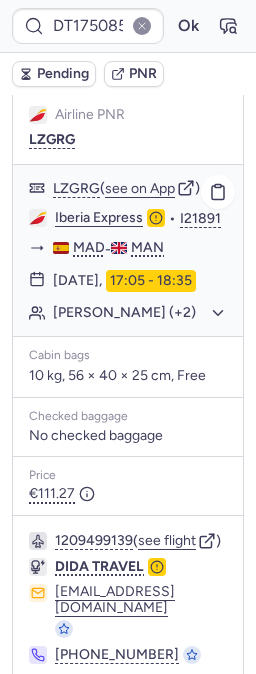 scroll, scrollTop: 481, scrollLeft: 0, axis: vertical 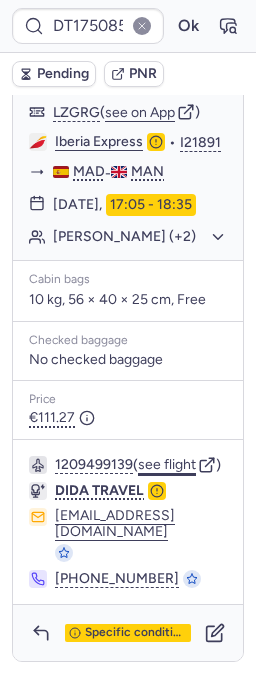 click on "see flight" 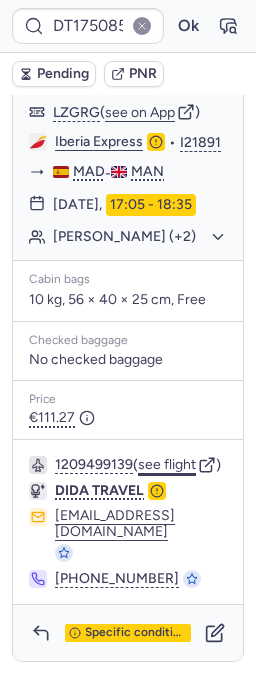 click on "see flight" 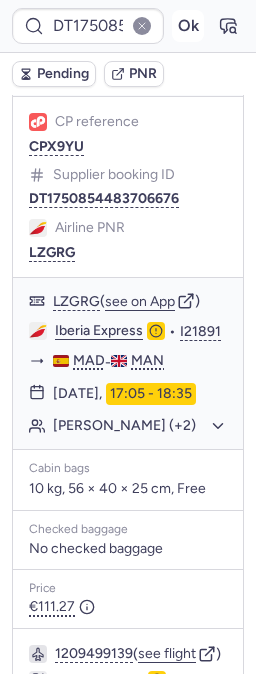 click on "Ok" at bounding box center [188, 26] 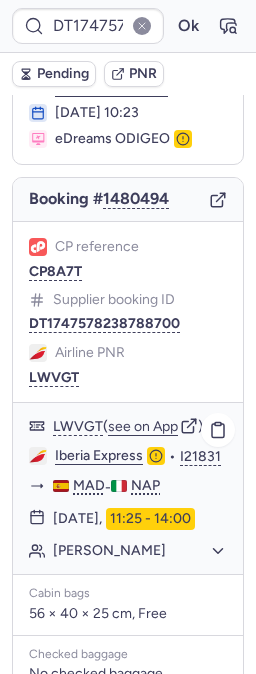 scroll, scrollTop: 481, scrollLeft: 0, axis: vertical 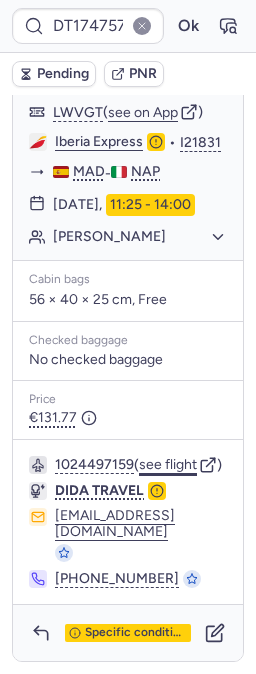 click on "see flight" 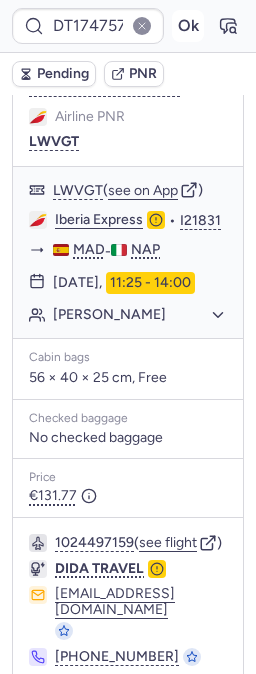 click on "Ok" at bounding box center (188, 26) 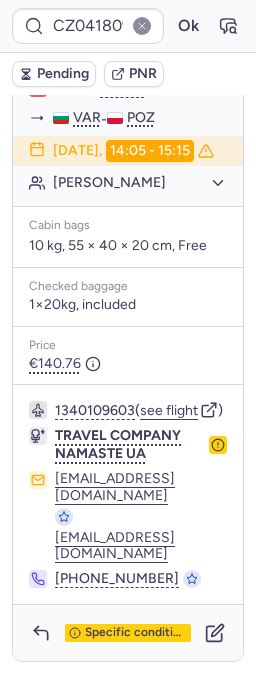 scroll, scrollTop: 528, scrollLeft: 0, axis: vertical 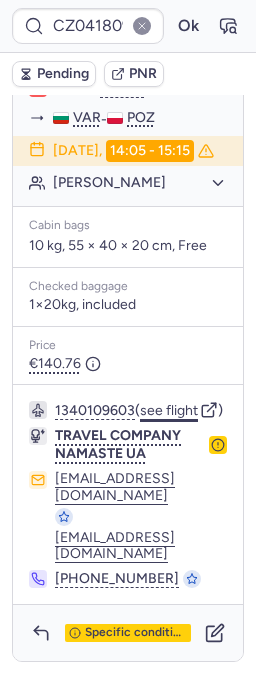 click on "see flight" 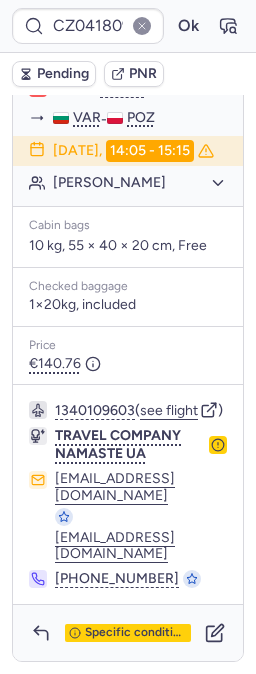 scroll, scrollTop: 417, scrollLeft: 0, axis: vertical 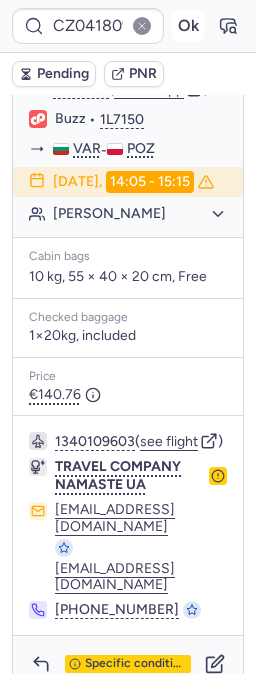 click on "Ok" at bounding box center (188, 26) 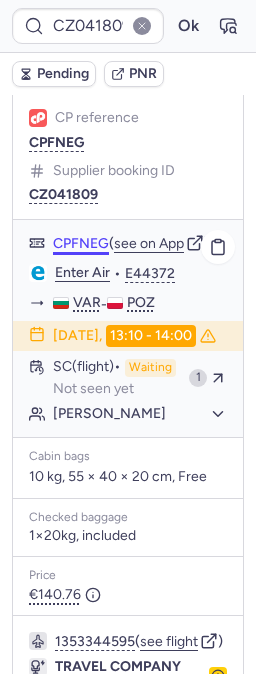 scroll, scrollTop: 261, scrollLeft: 0, axis: vertical 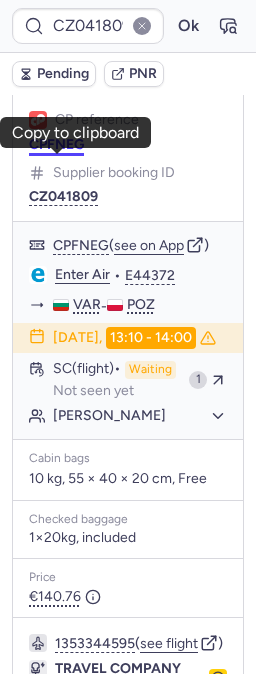 click on "CPFNEG" at bounding box center [56, 145] 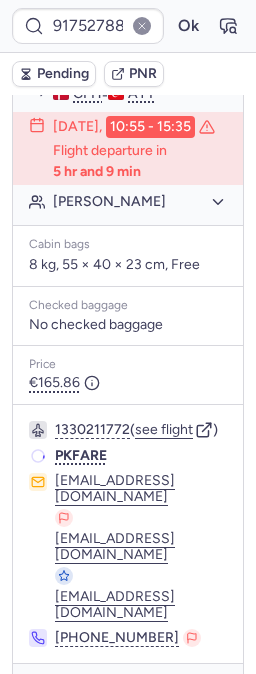 scroll, scrollTop: 588, scrollLeft: 0, axis: vertical 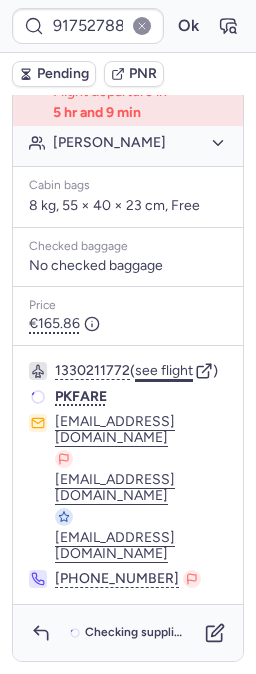 click on "see flight" 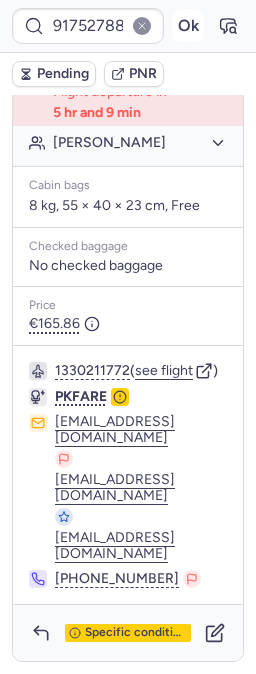 click on "Ok" at bounding box center (188, 26) 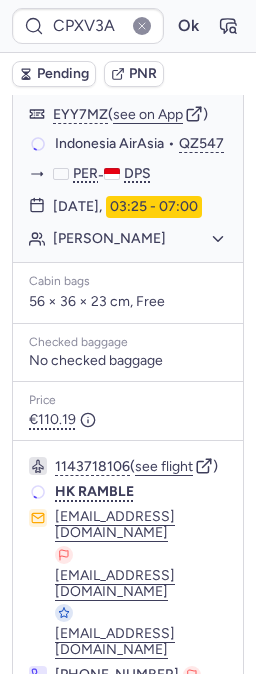 scroll, scrollTop: 588, scrollLeft: 0, axis: vertical 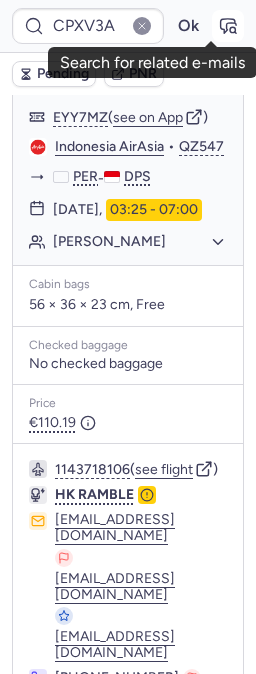 click at bounding box center (228, 26) 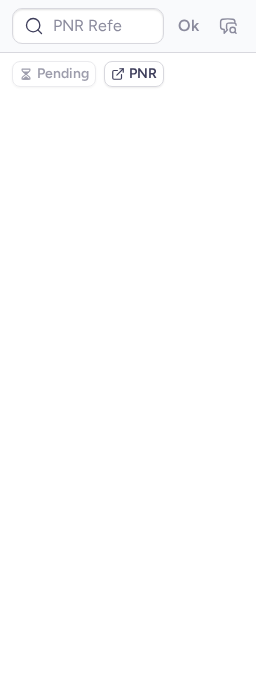 scroll, scrollTop: 0, scrollLeft: 0, axis: both 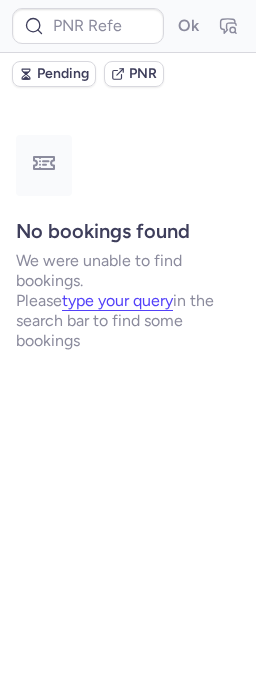 type on "CPJNNZ" 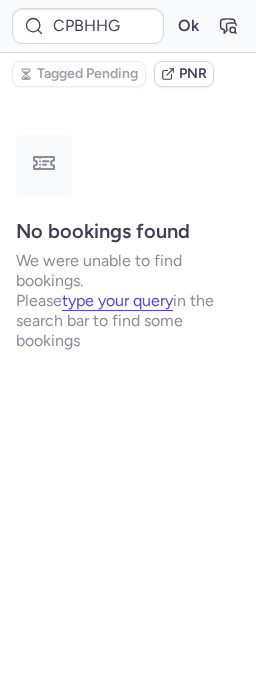 scroll, scrollTop: 0, scrollLeft: 0, axis: both 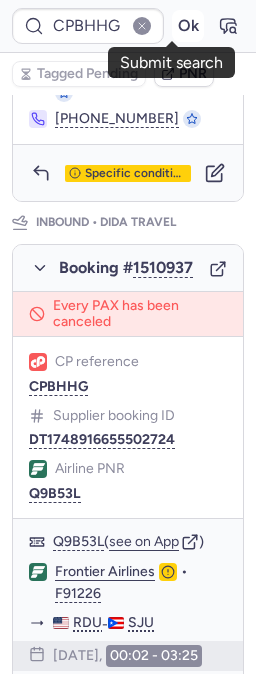 click on "Ok" at bounding box center [188, 26] 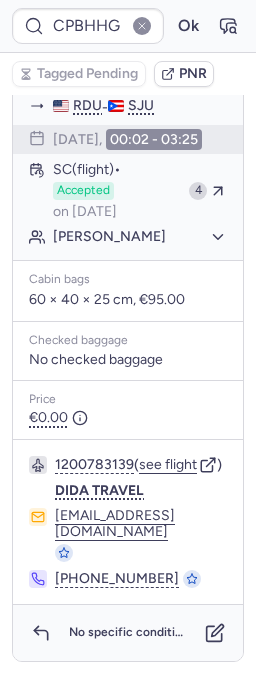 scroll, scrollTop: 1751, scrollLeft: 0, axis: vertical 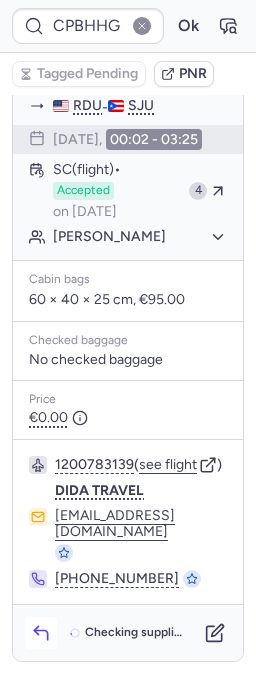 click 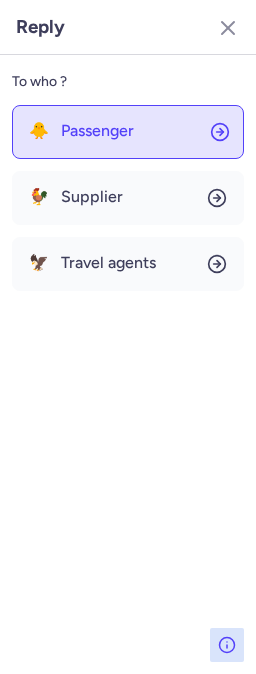 click on "🐥 Passenger" 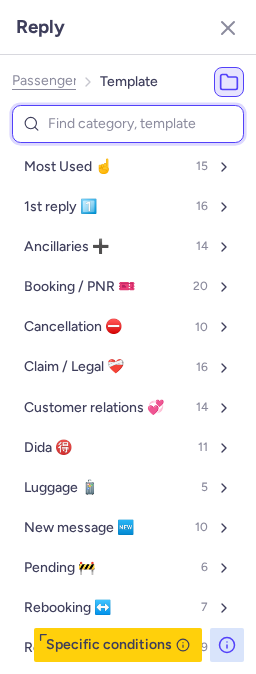 drag, startPoint x: 101, startPoint y: 128, endPoint x: 114, endPoint y: 112, distance: 20.615528 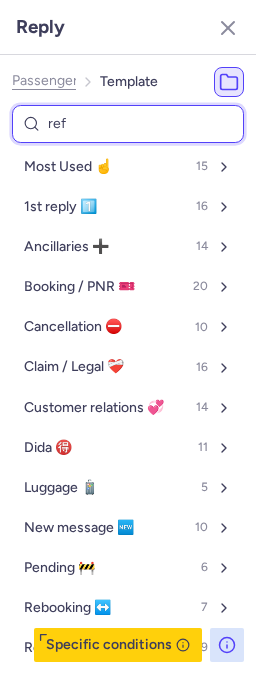 type on "refu" 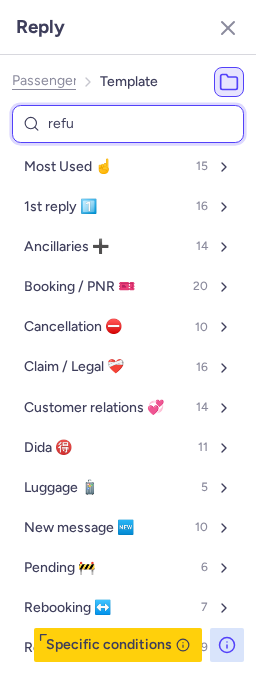 select on "en" 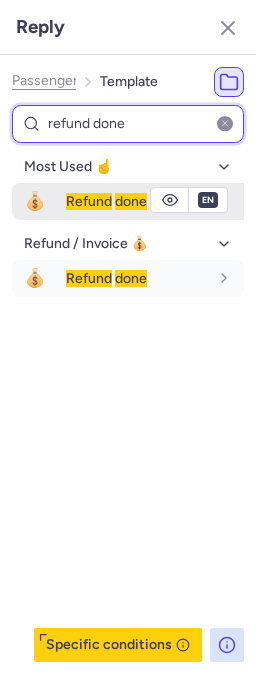 type on "refund done" 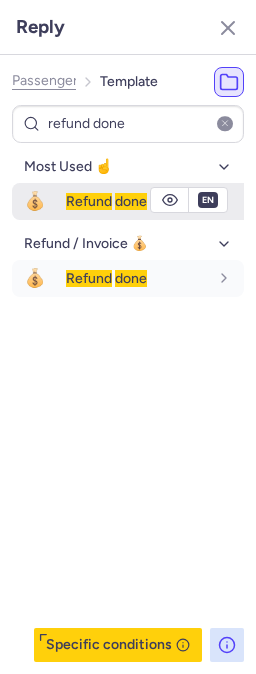 click on "Refund" at bounding box center [89, 201] 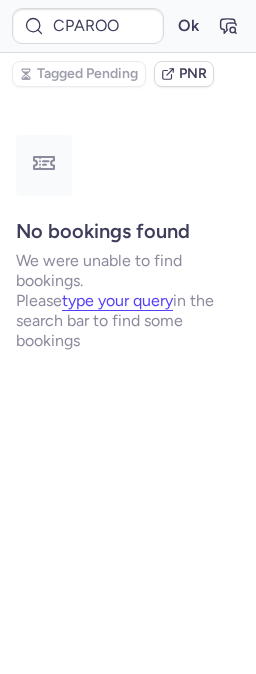 scroll, scrollTop: 0, scrollLeft: 0, axis: both 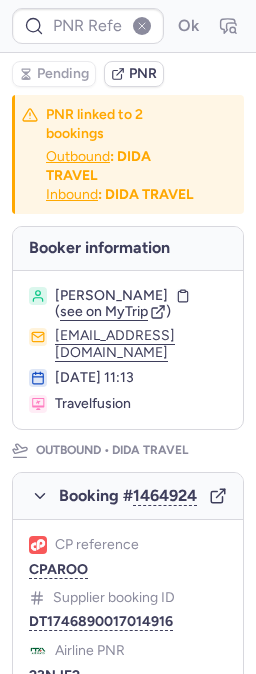 type on "CPAROO" 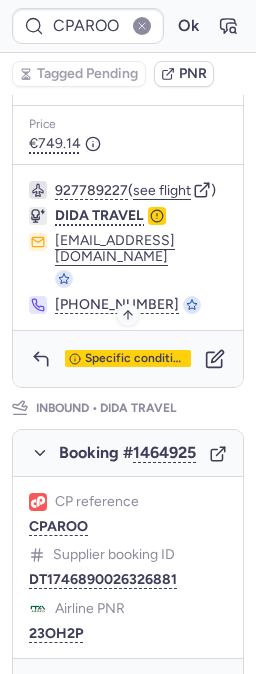 scroll, scrollTop: 888, scrollLeft: 0, axis: vertical 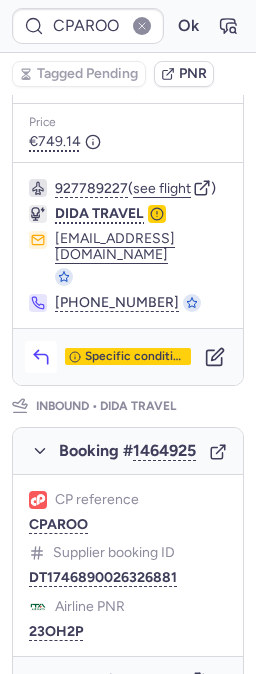 click 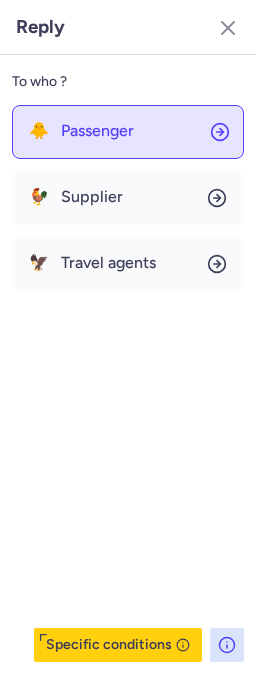 click on "Passenger" at bounding box center (97, 131) 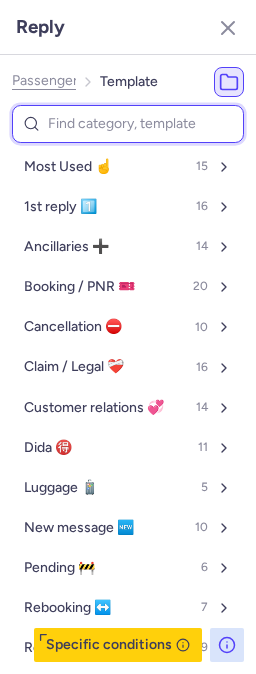 click at bounding box center [128, 124] 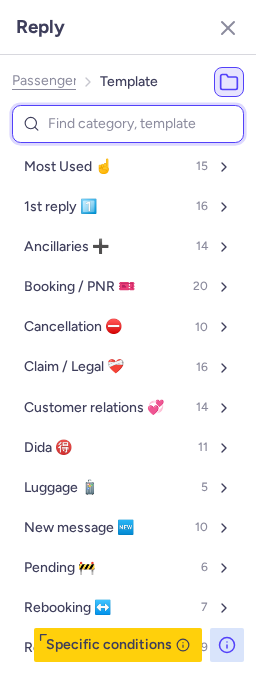 select on "en" 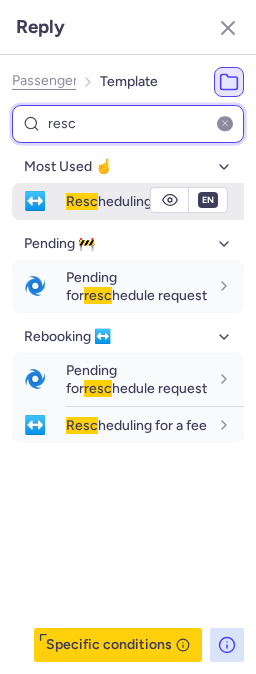 type on "resc" 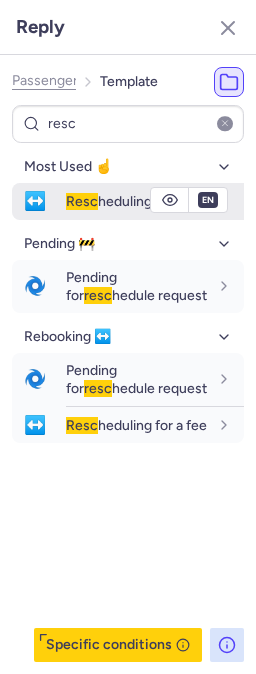 click on "↔️" at bounding box center [35, 201] 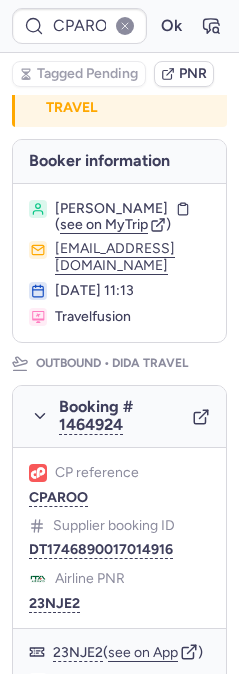 scroll, scrollTop: 0, scrollLeft: 0, axis: both 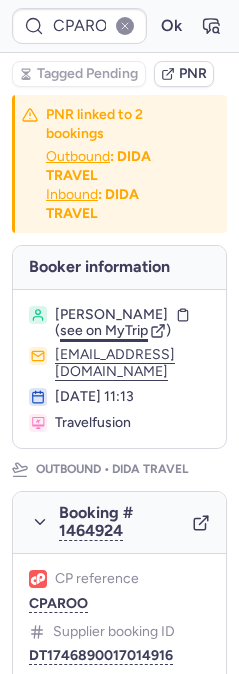 click on "see on MyTrip" at bounding box center [104, 330] 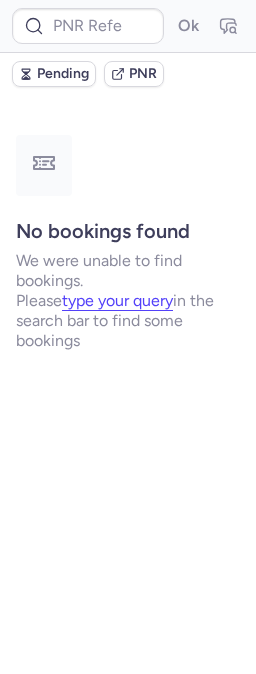 scroll, scrollTop: 0, scrollLeft: 0, axis: both 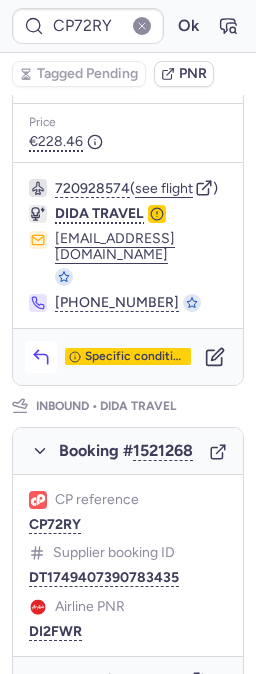 click 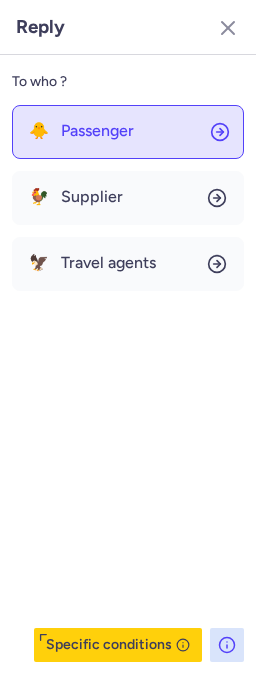 click on "Passenger" at bounding box center [97, 131] 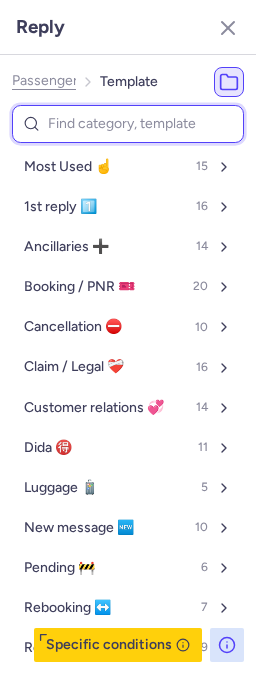 click at bounding box center [128, 124] 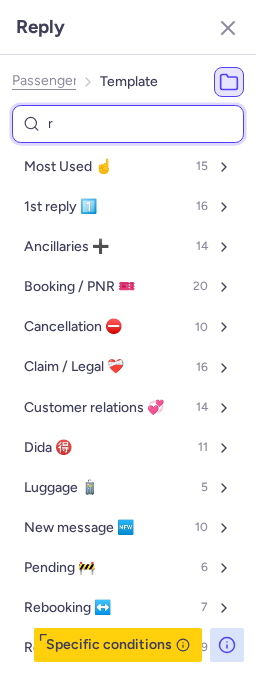 type on "re" 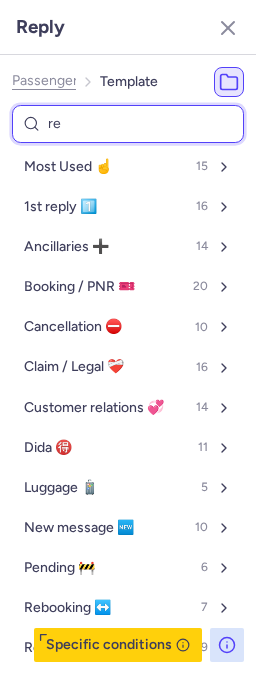 select on "en" 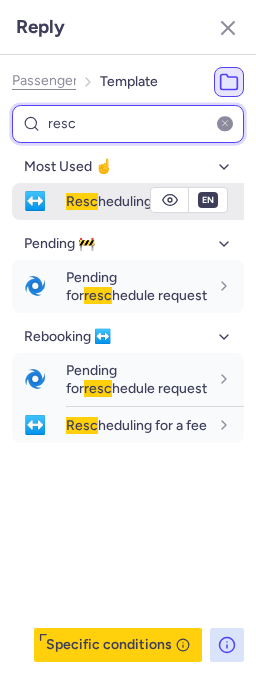 type on "resc" 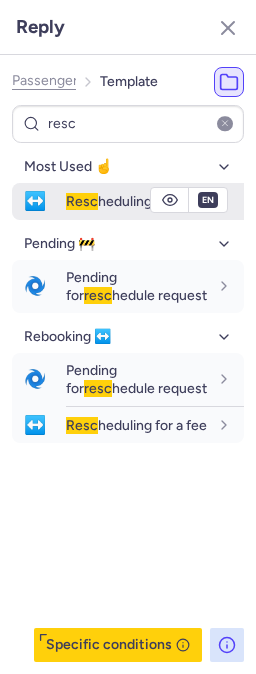 click on "Resc heduling for a fee" at bounding box center [137, 201] 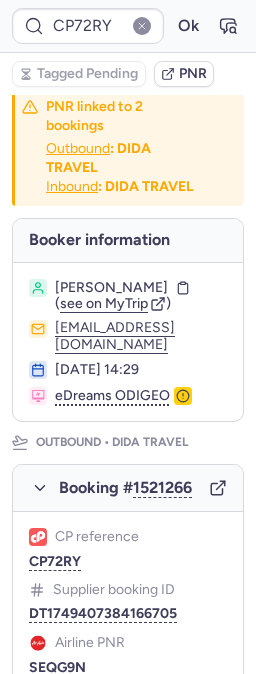 scroll, scrollTop: 0, scrollLeft: 0, axis: both 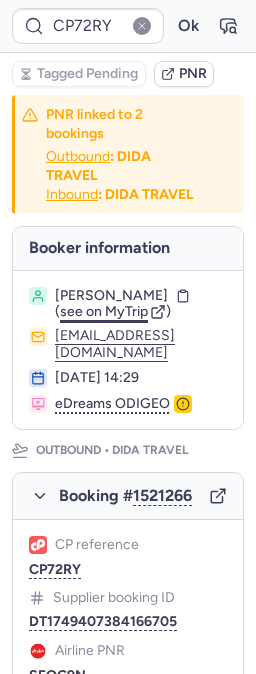click on "see on MyTrip" at bounding box center [104, 311] 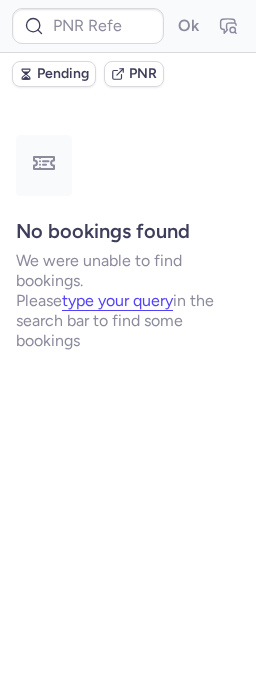 scroll, scrollTop: 0, scrollLeft: 0, axis: both 